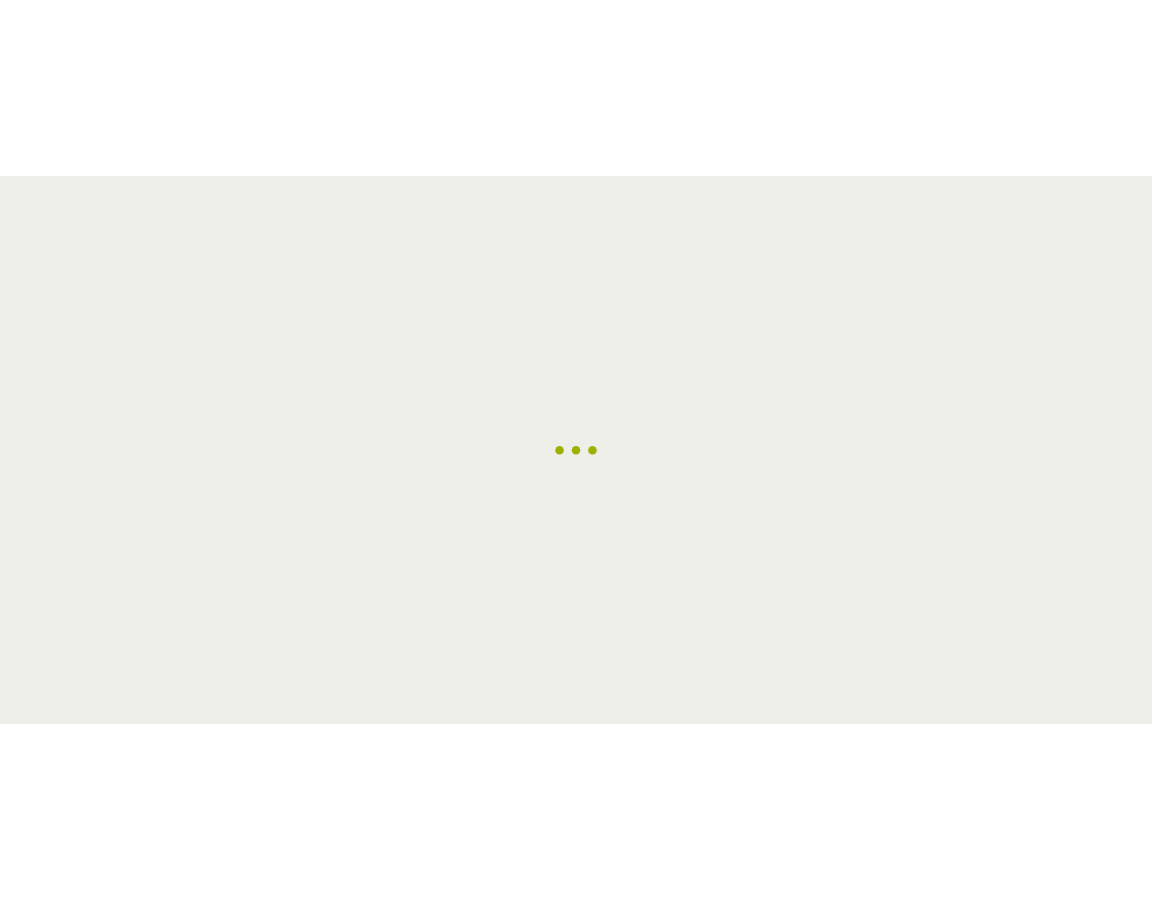 scroll, scrollTop: 0, scrollLeft: 0, axis: both 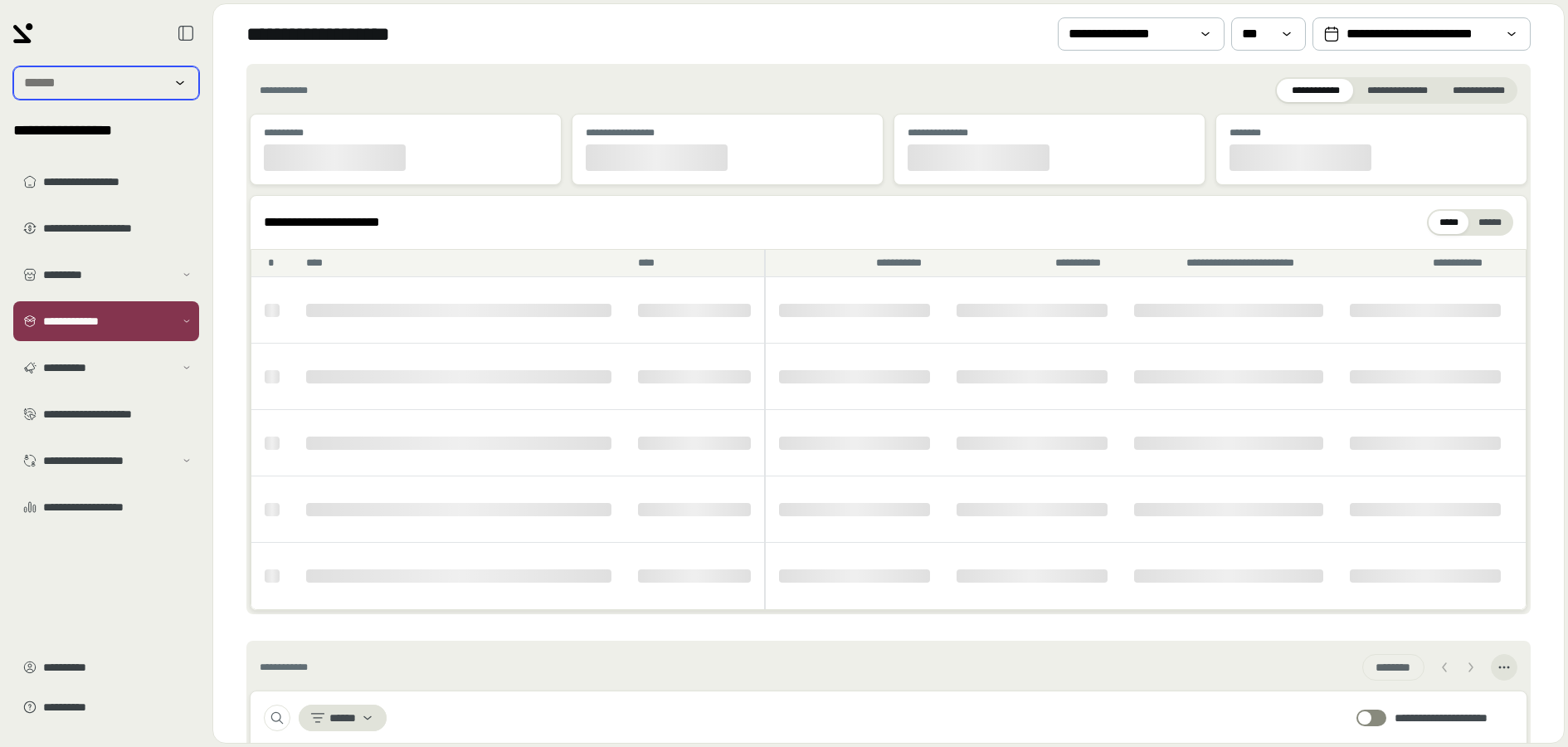 click at bounding box center (95, 83) 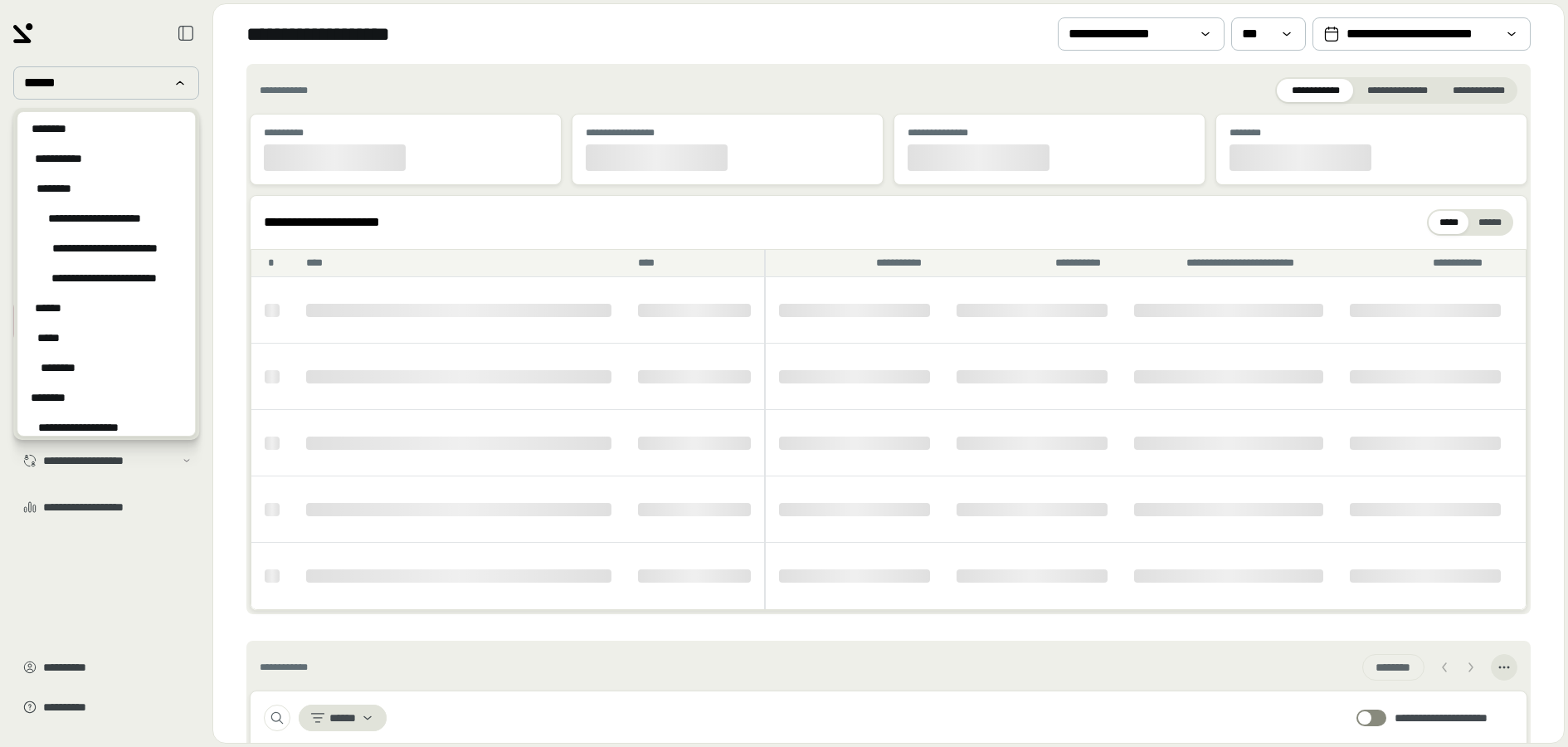 click on "**********" at bounding box center (106, 374) 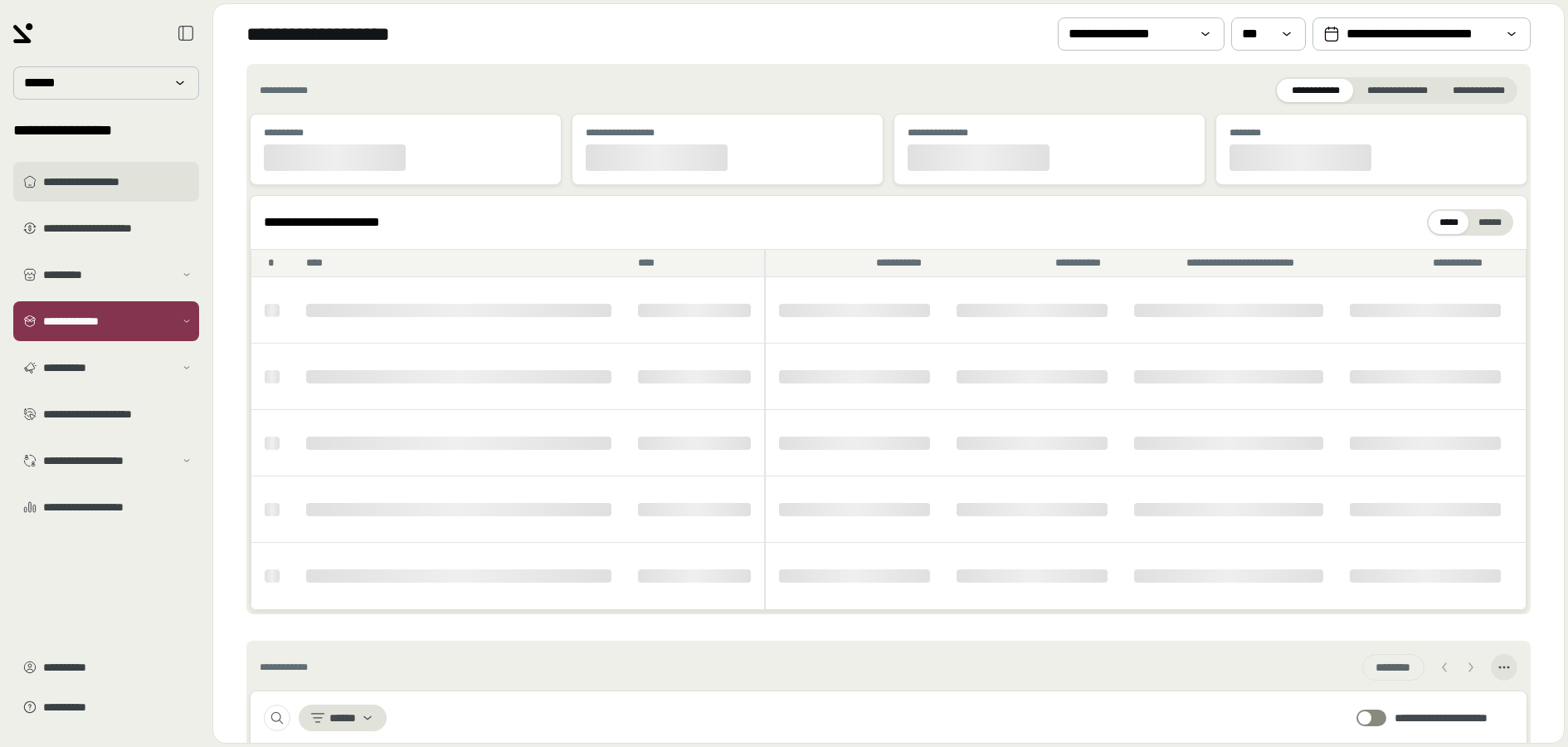 click on "**********" at bounding box center [118, 182] 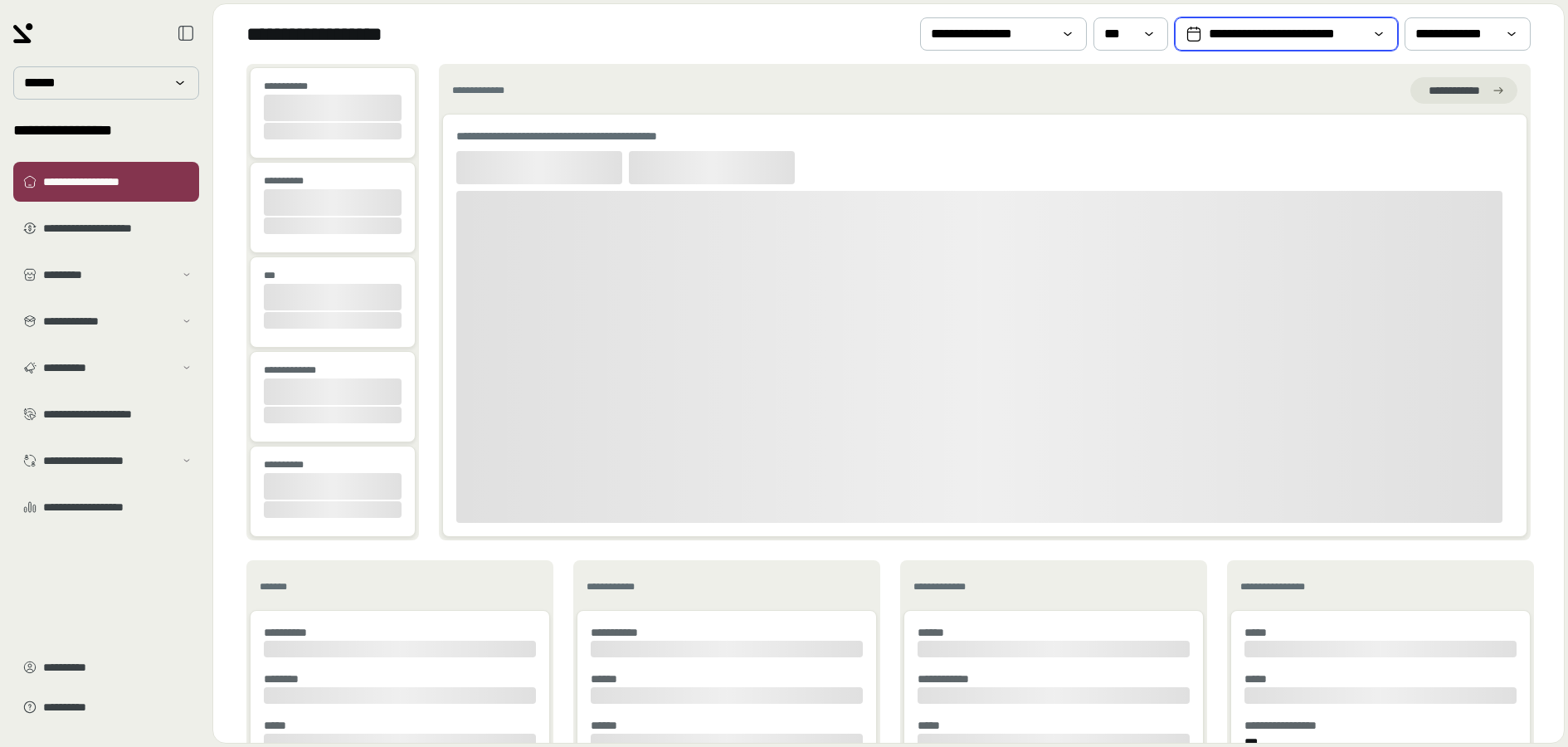 click on "**********" at bounding box center (1286, 34) 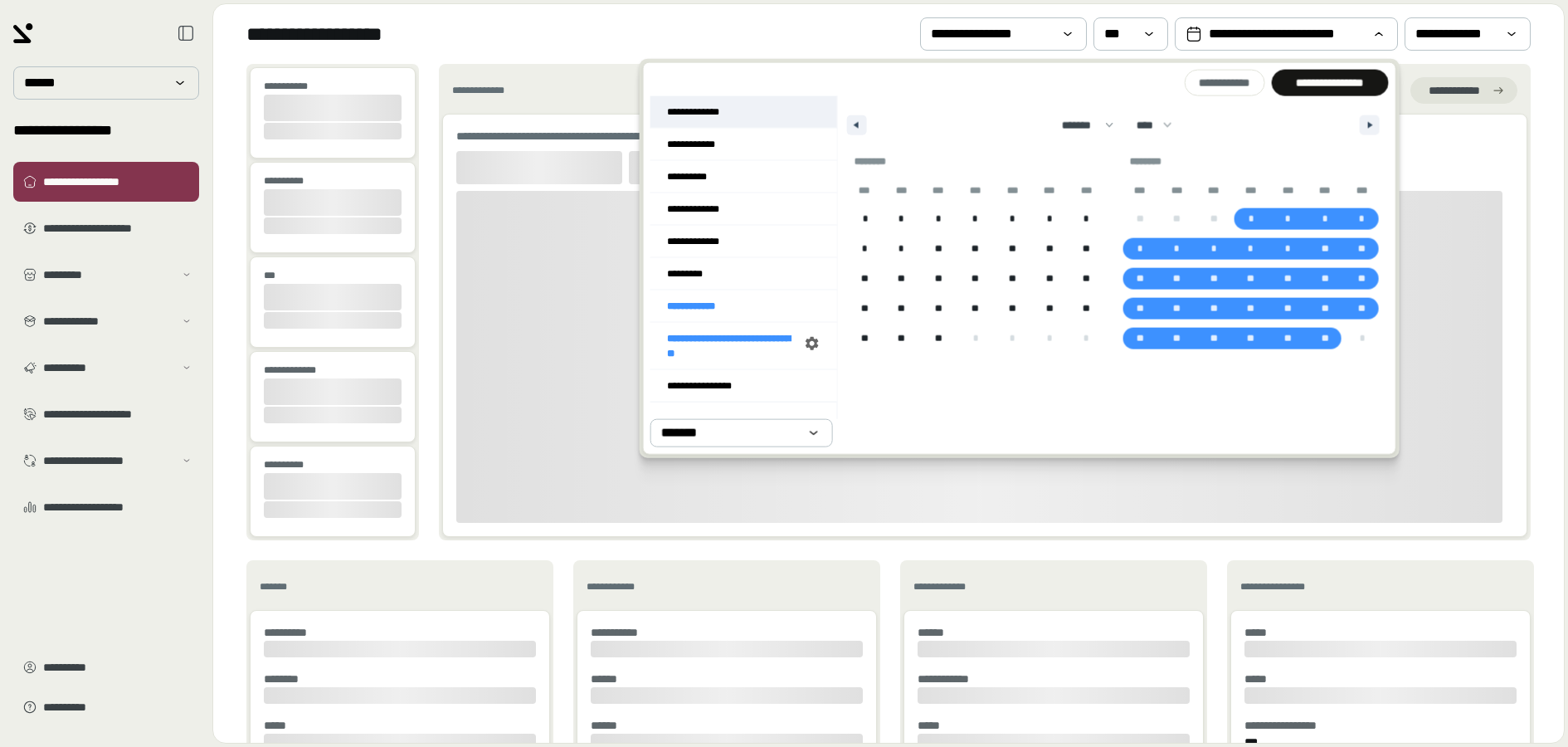 click on "**********" at bounding box center [743, 112] 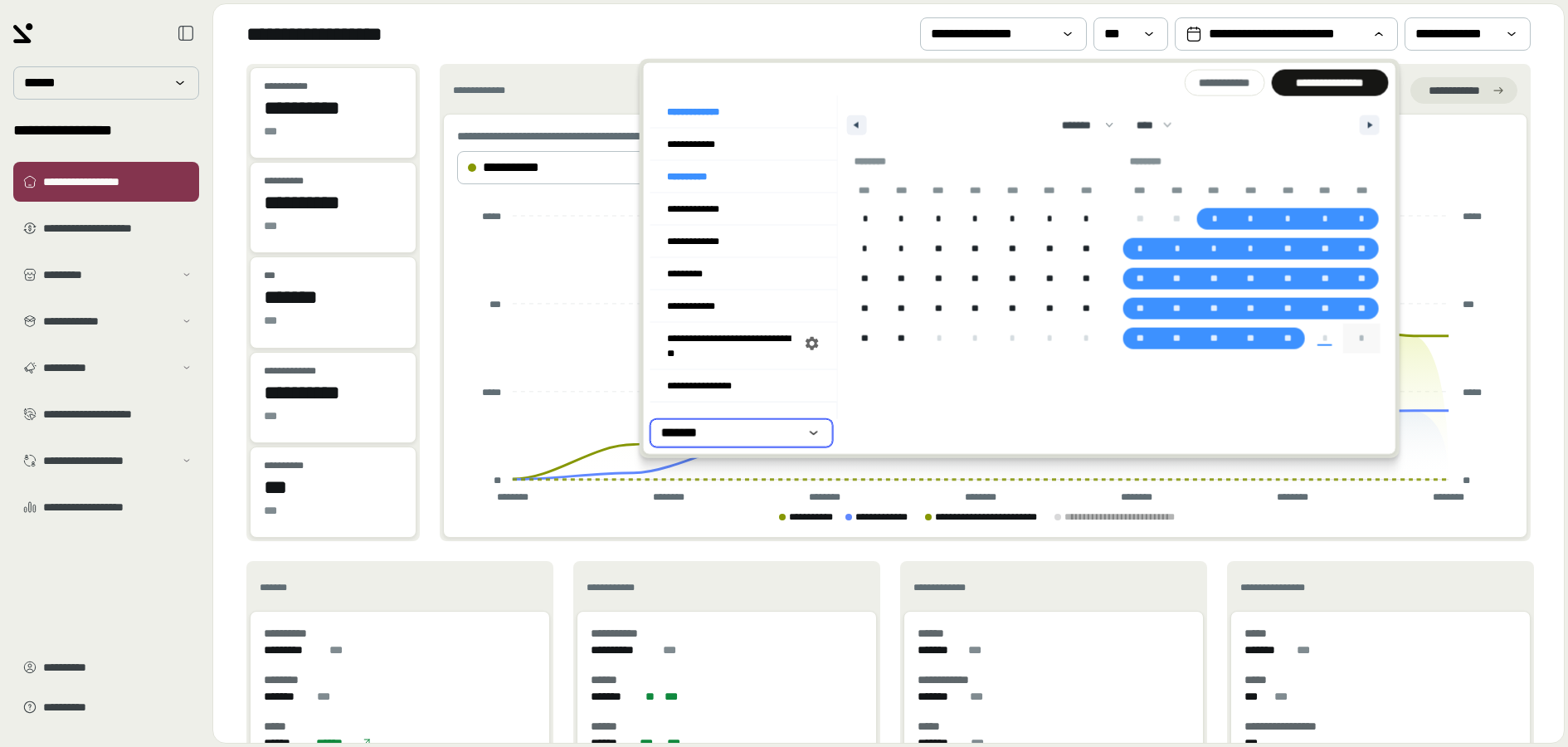 click on "*******" at bounding box center (730, 432) 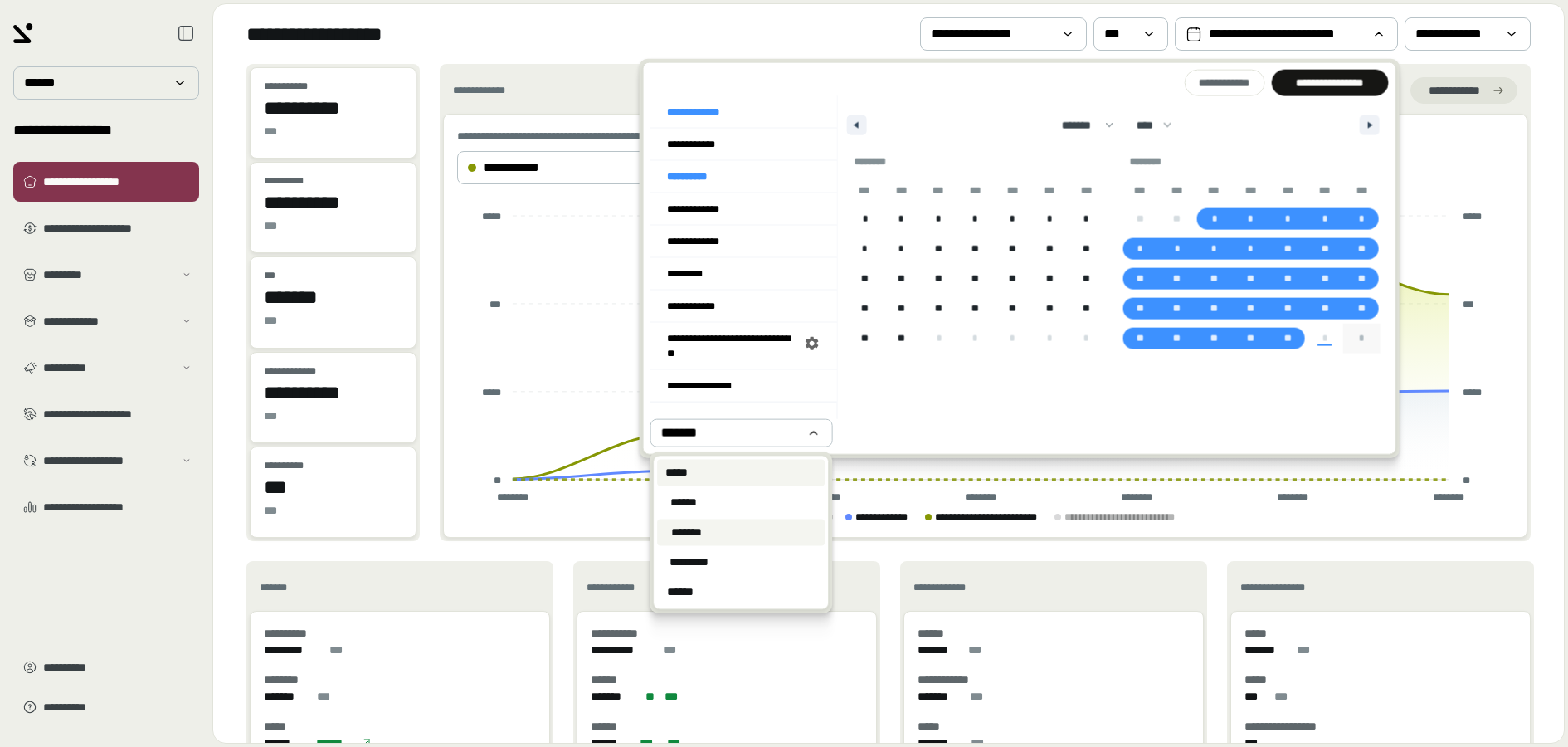 click on "*****" at bounding box center [741, 472] 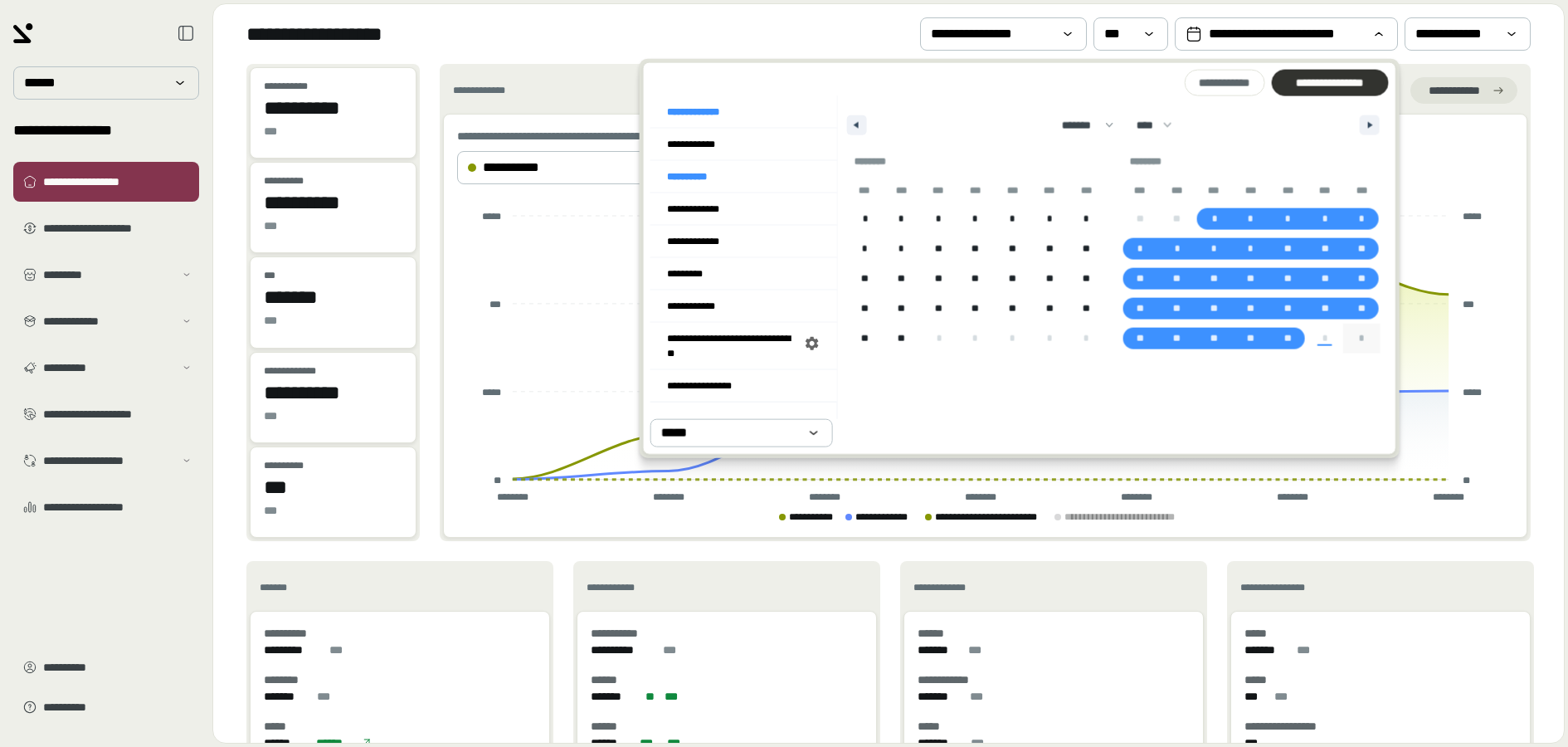 click on "**********" at bounding box center (1329, 83) 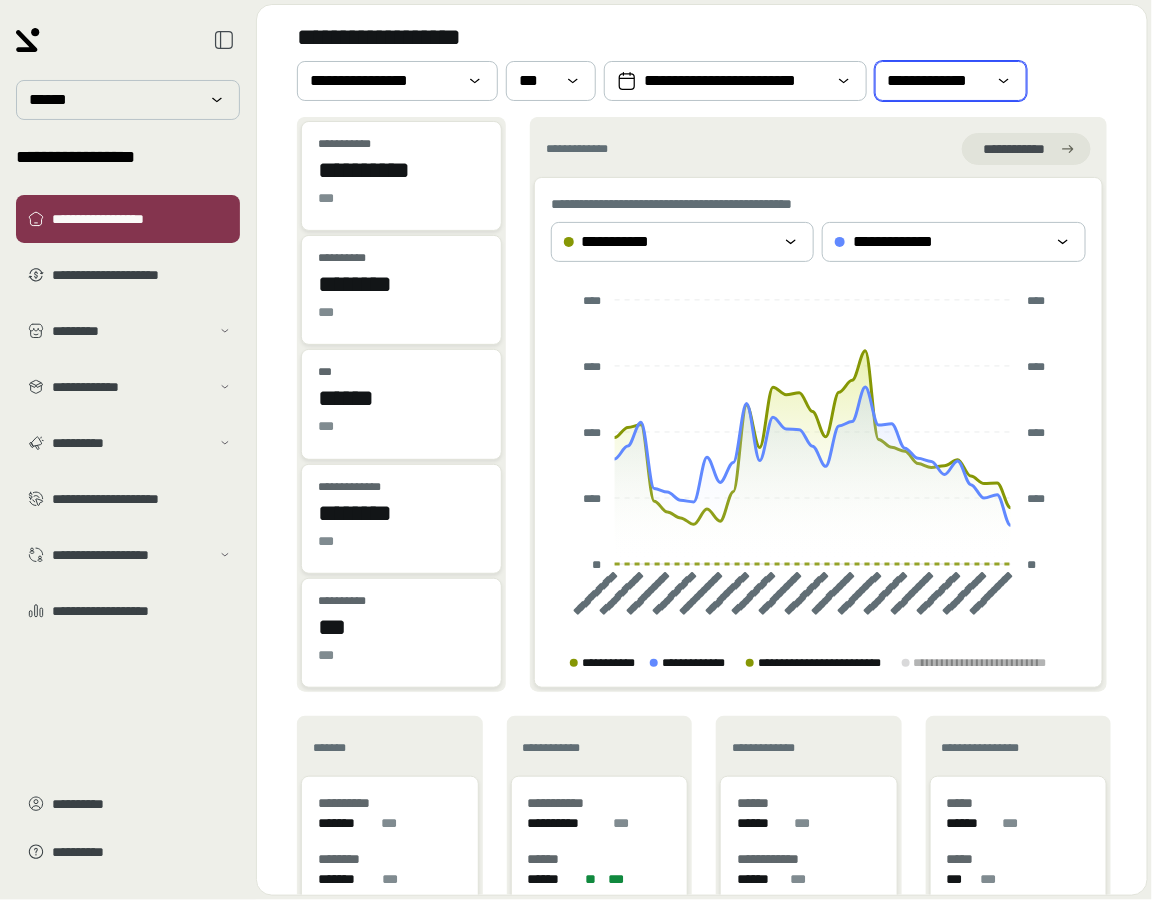 click on "**********" at bounding box center (937, 81) 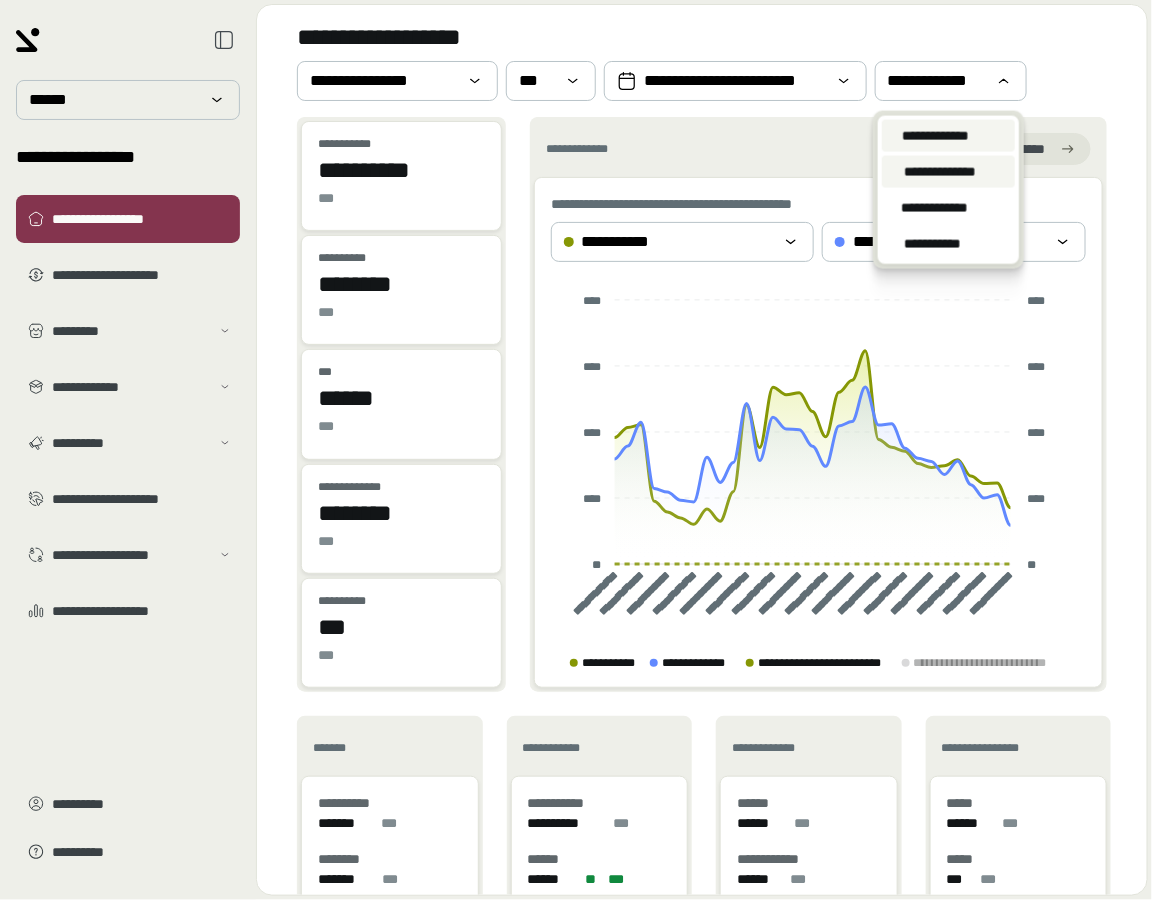 click on "**********" at bounding box center [939, 172] 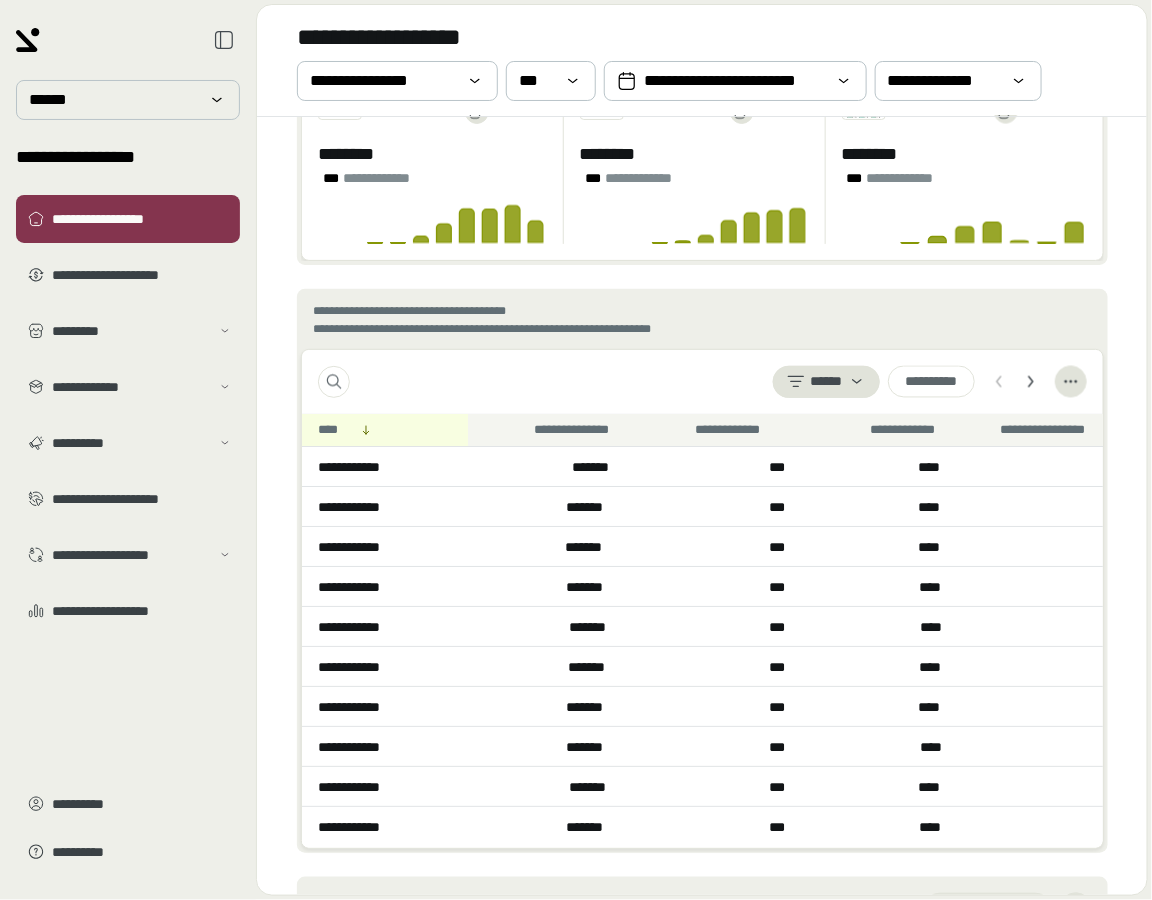scroll, scrollTop: 1087, scrollLeft: 0, axis: vertical 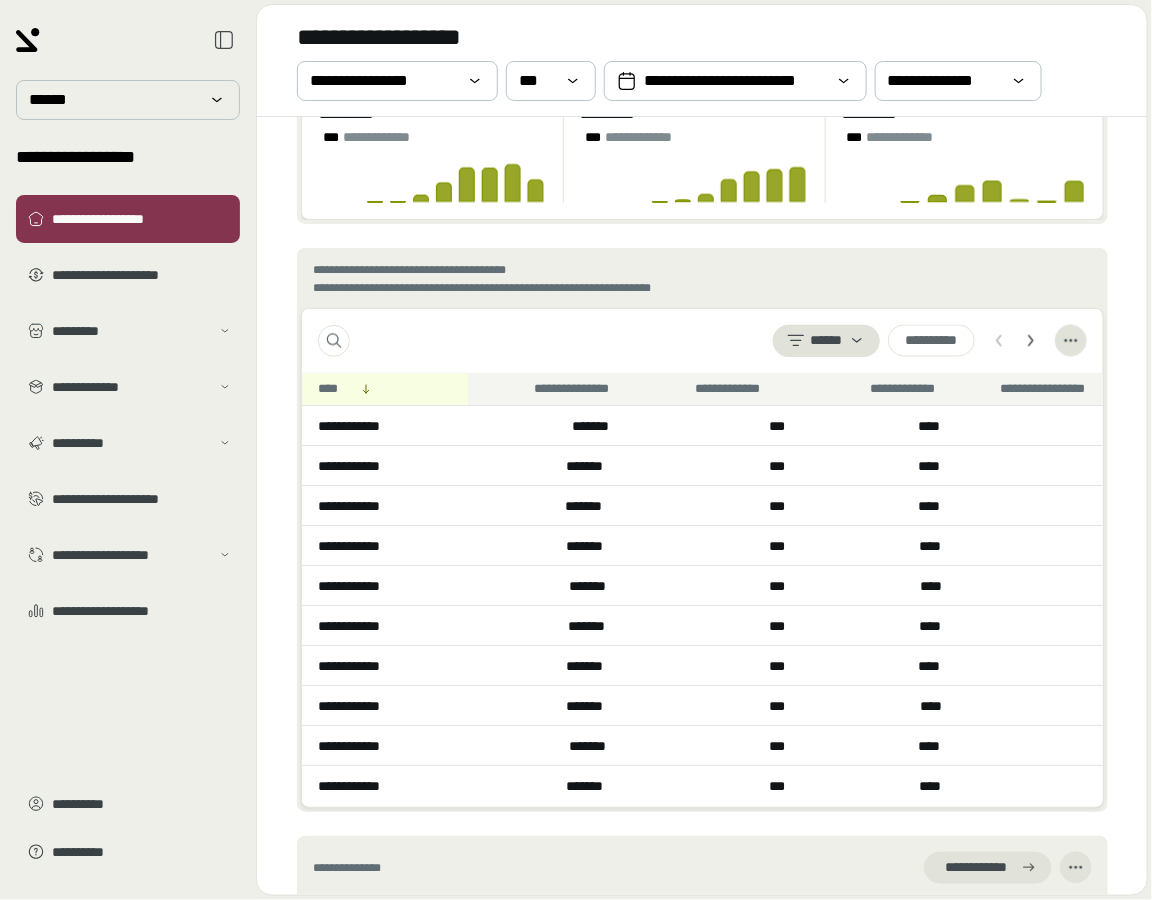 click on "*******" at bounding box center [592, 507] 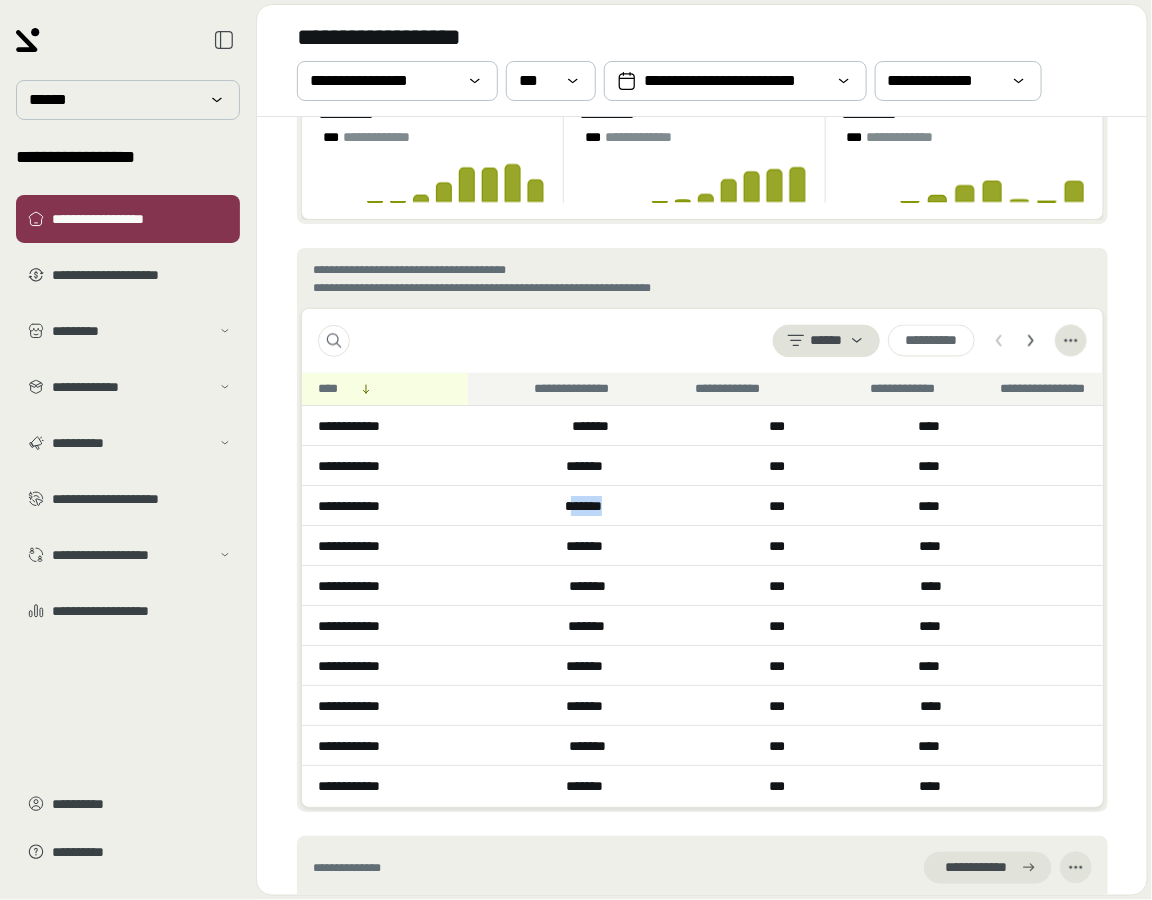 click on "*******" at bounding box center [592, 507] 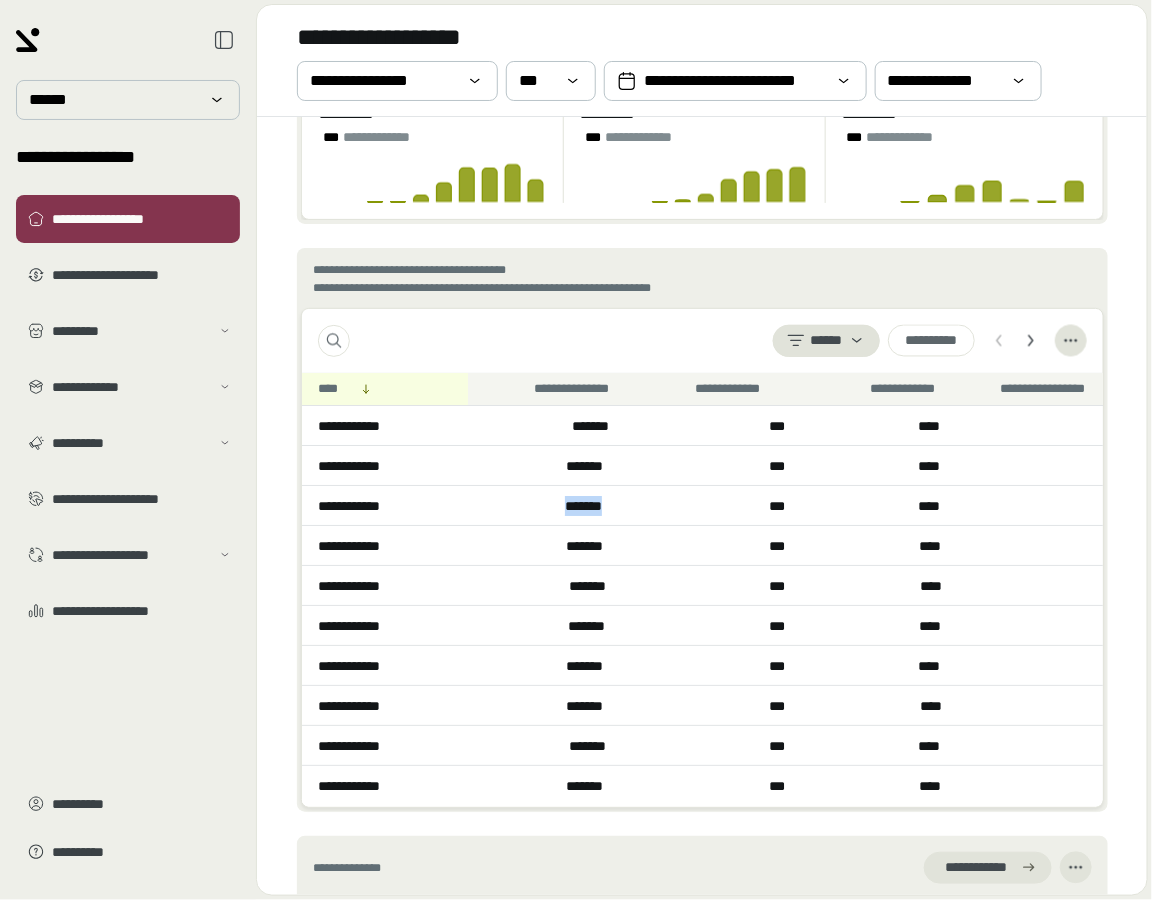 click on "*******" at bounding box center [592, 507] 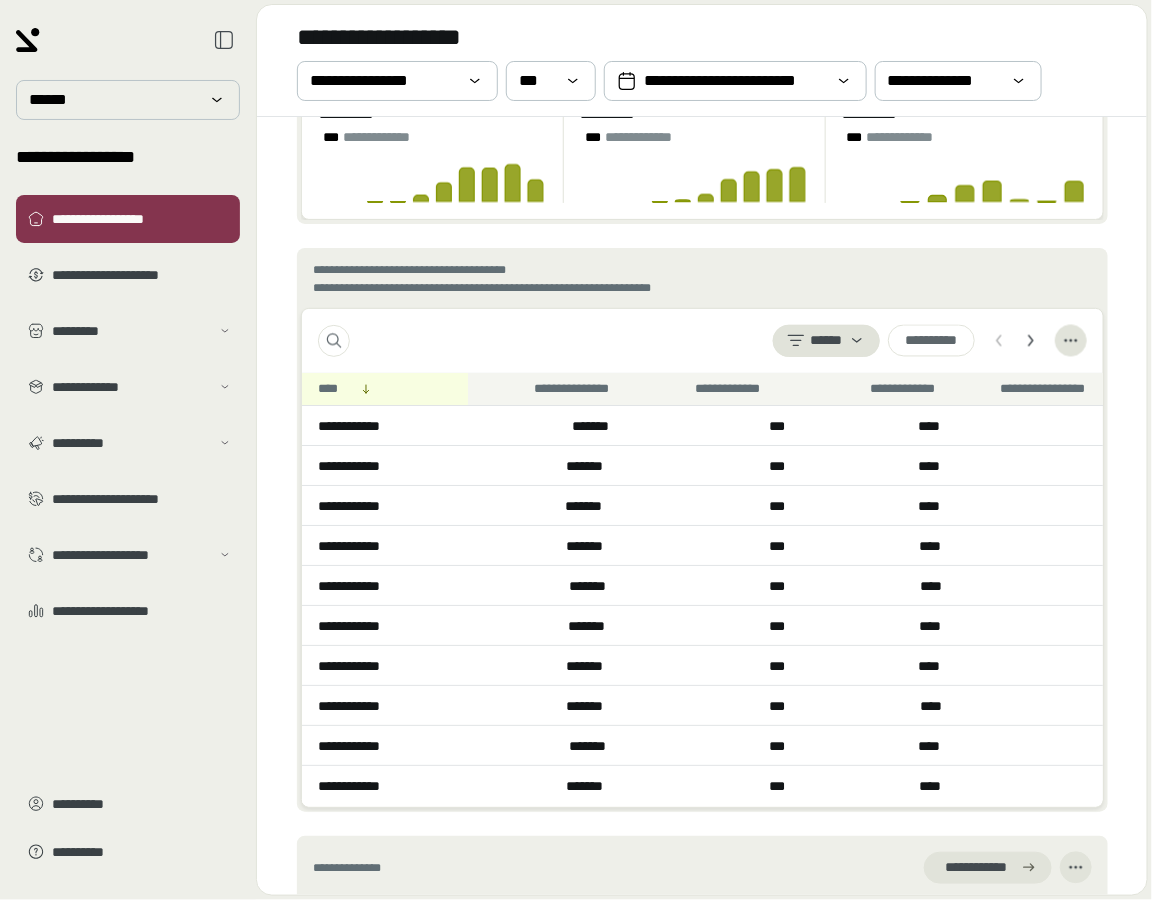 click on "*******" at bounding box center [593, 547] 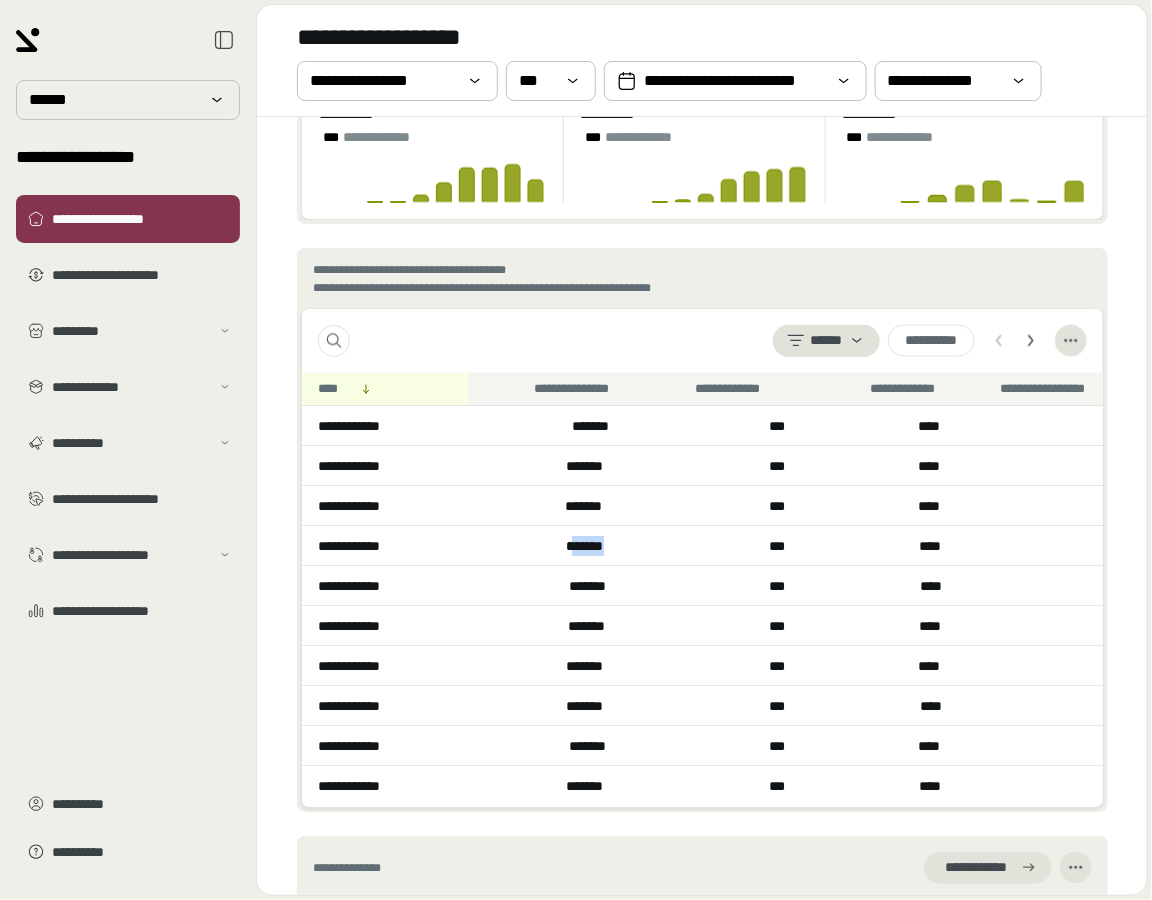 click on "*******" at bounding box center (593, 547) 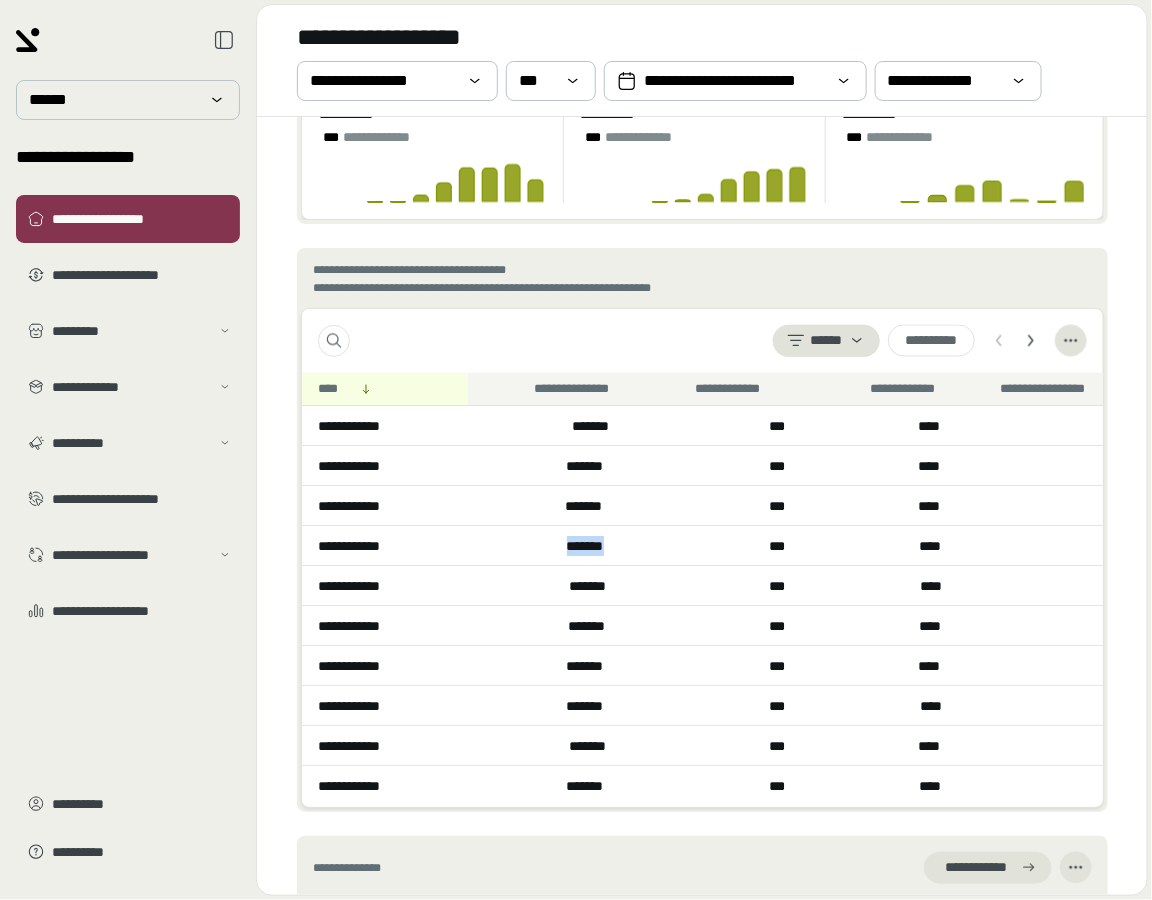 click on "*******" at bounding box center [593, 547] 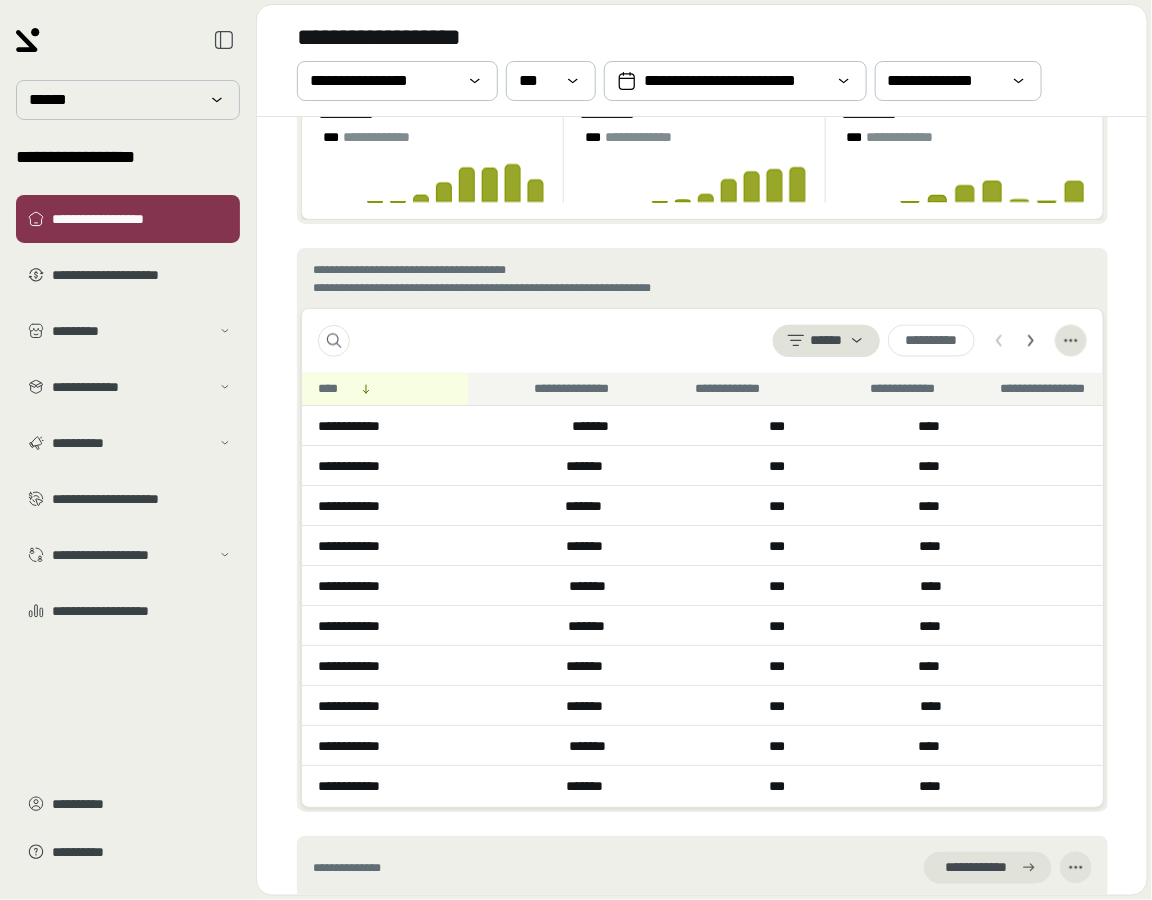 click on "*******" at bounding box center (592, 467) 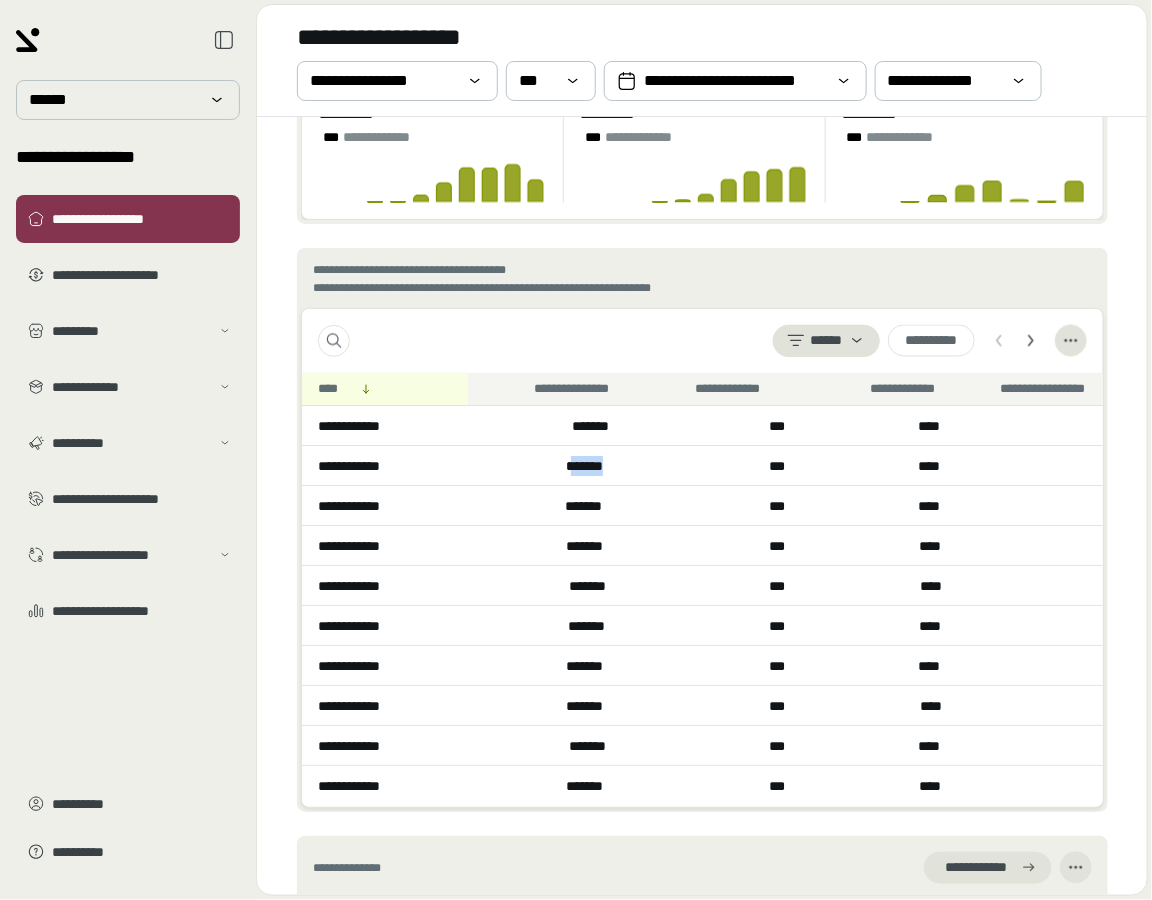 click on "*******" at bounding box center (592, 467) 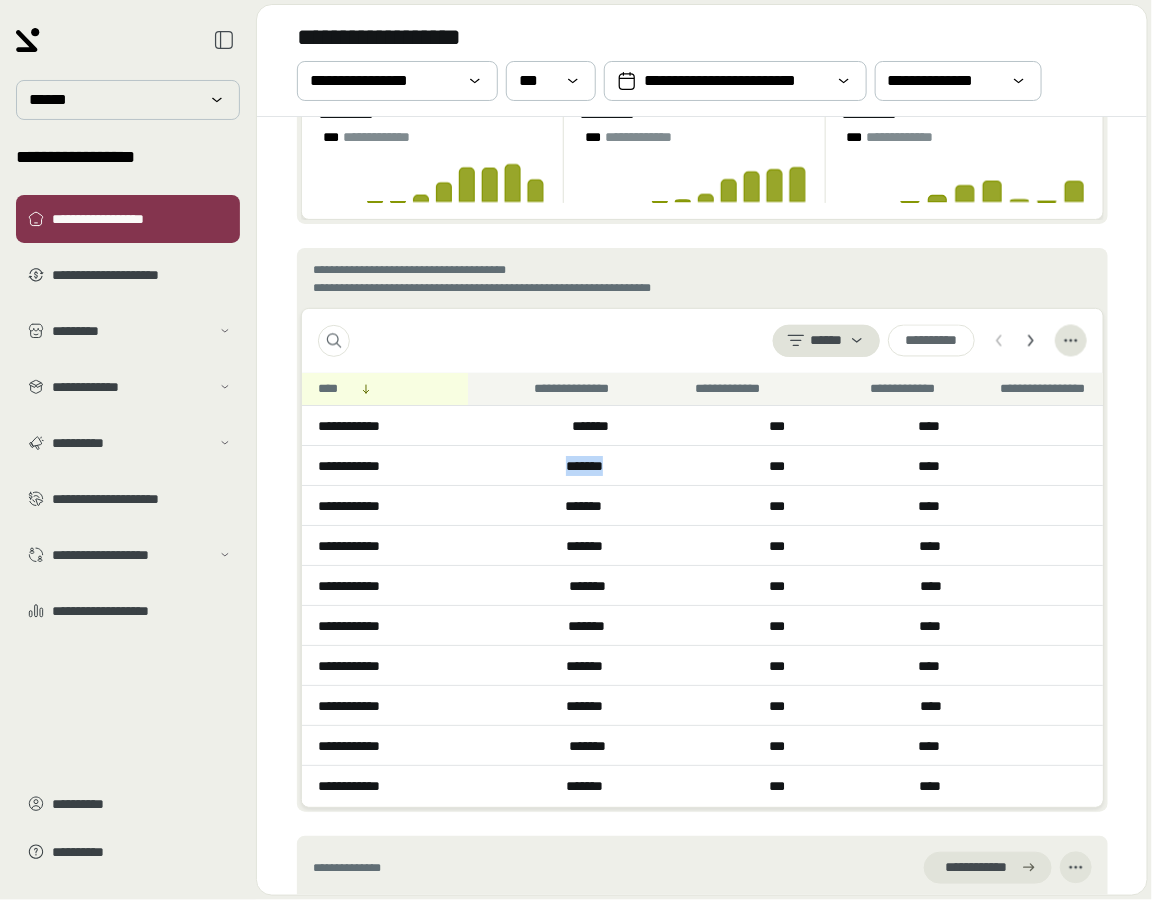 click on "*******" at bounding box center (592, 467) 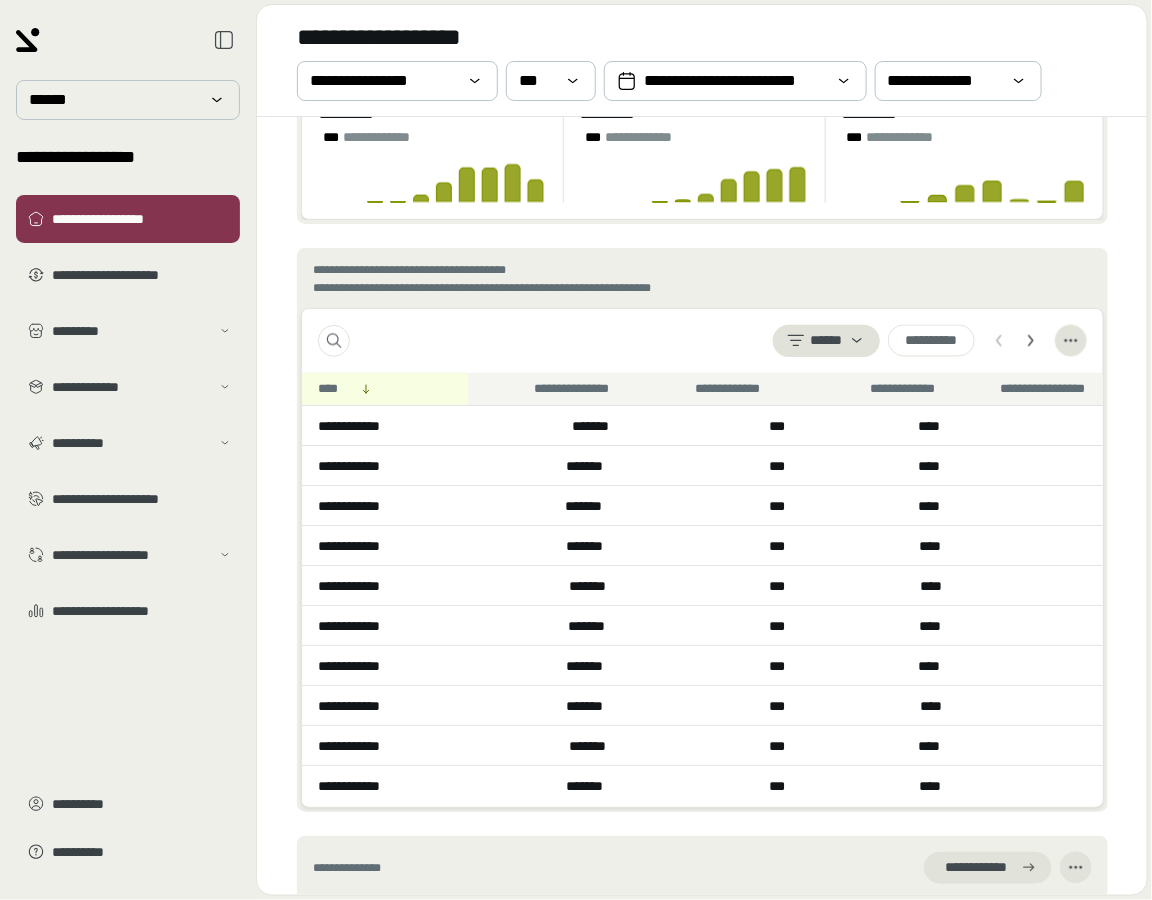 click on "*******" at bounding box center [551, 426] 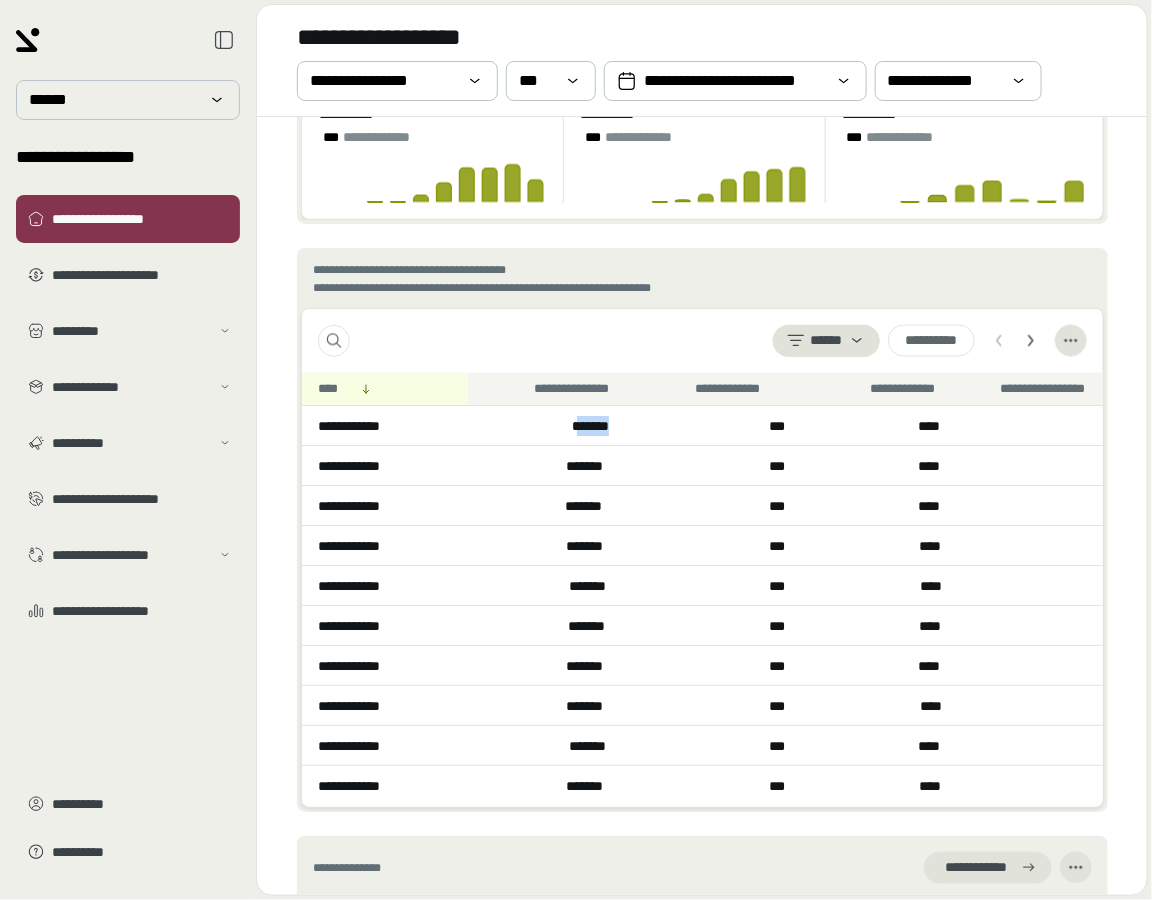 click on "*******" at bounding box center (595, 427) 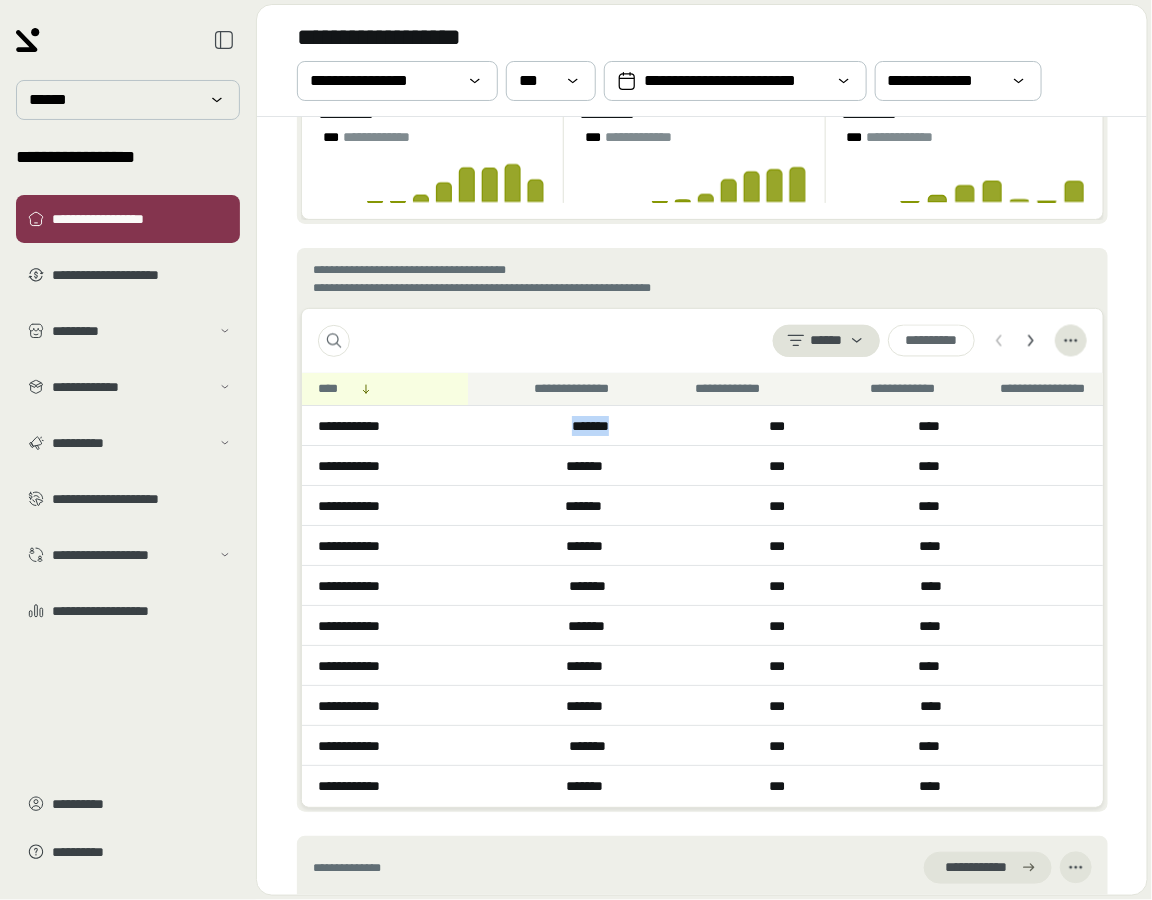 click on "*******" at bounding box center (595, 427) 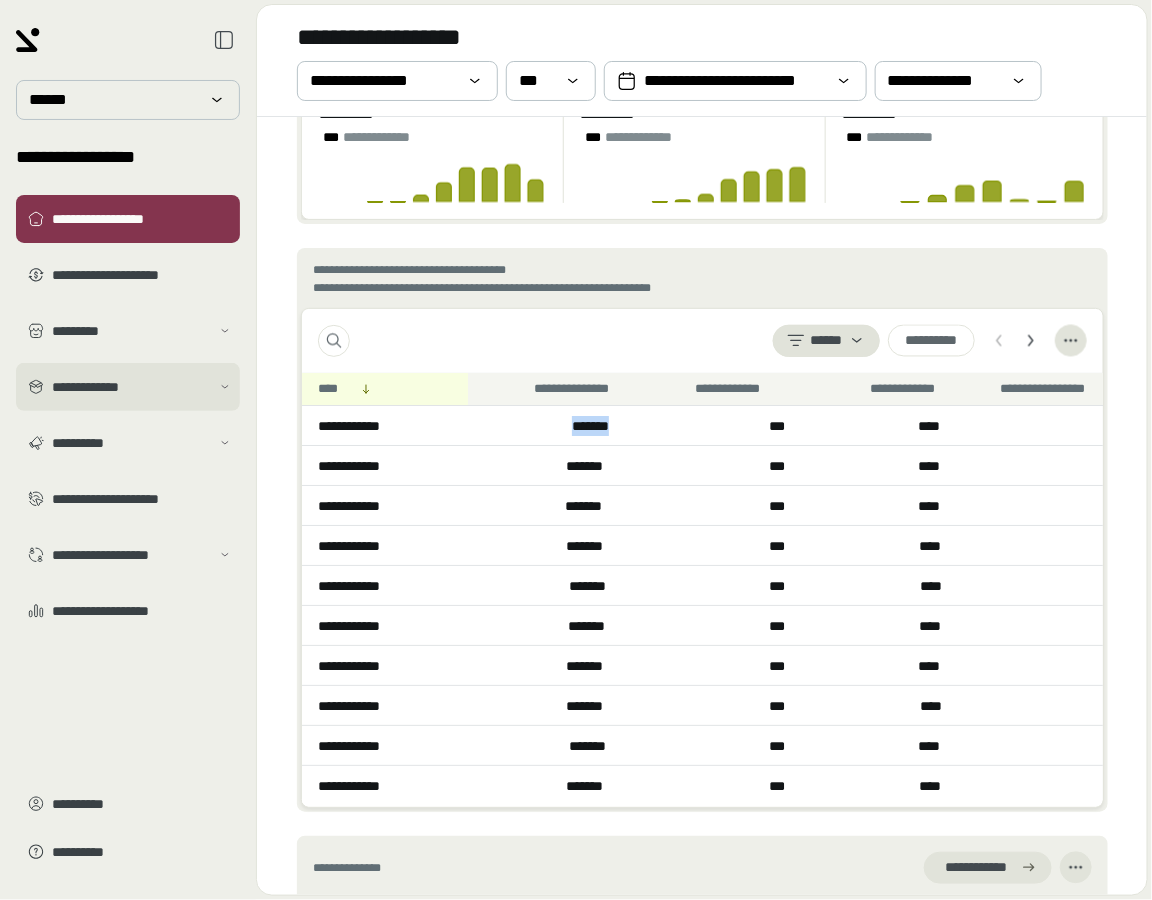 click on "**********" at bounding box center (128, 387) 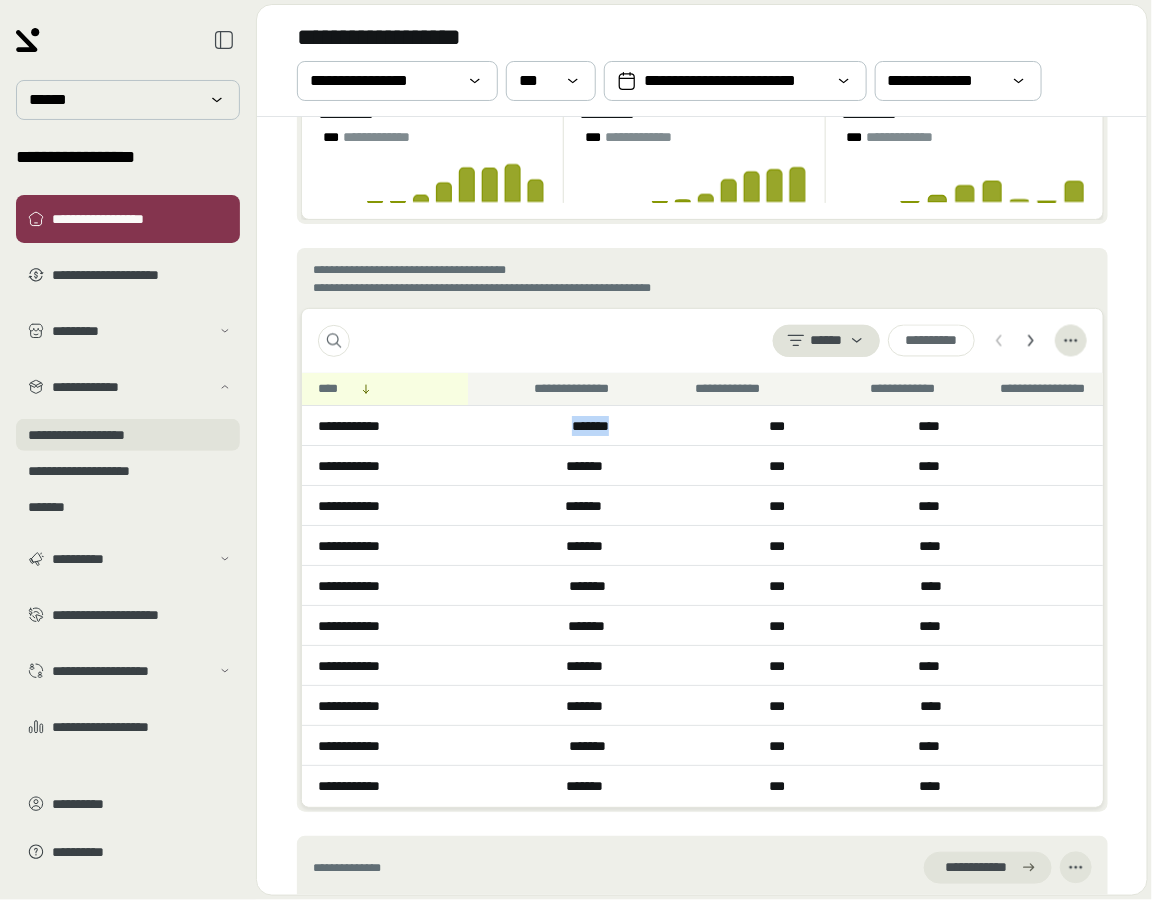 click on "**********" at bounding box center [128, 435] 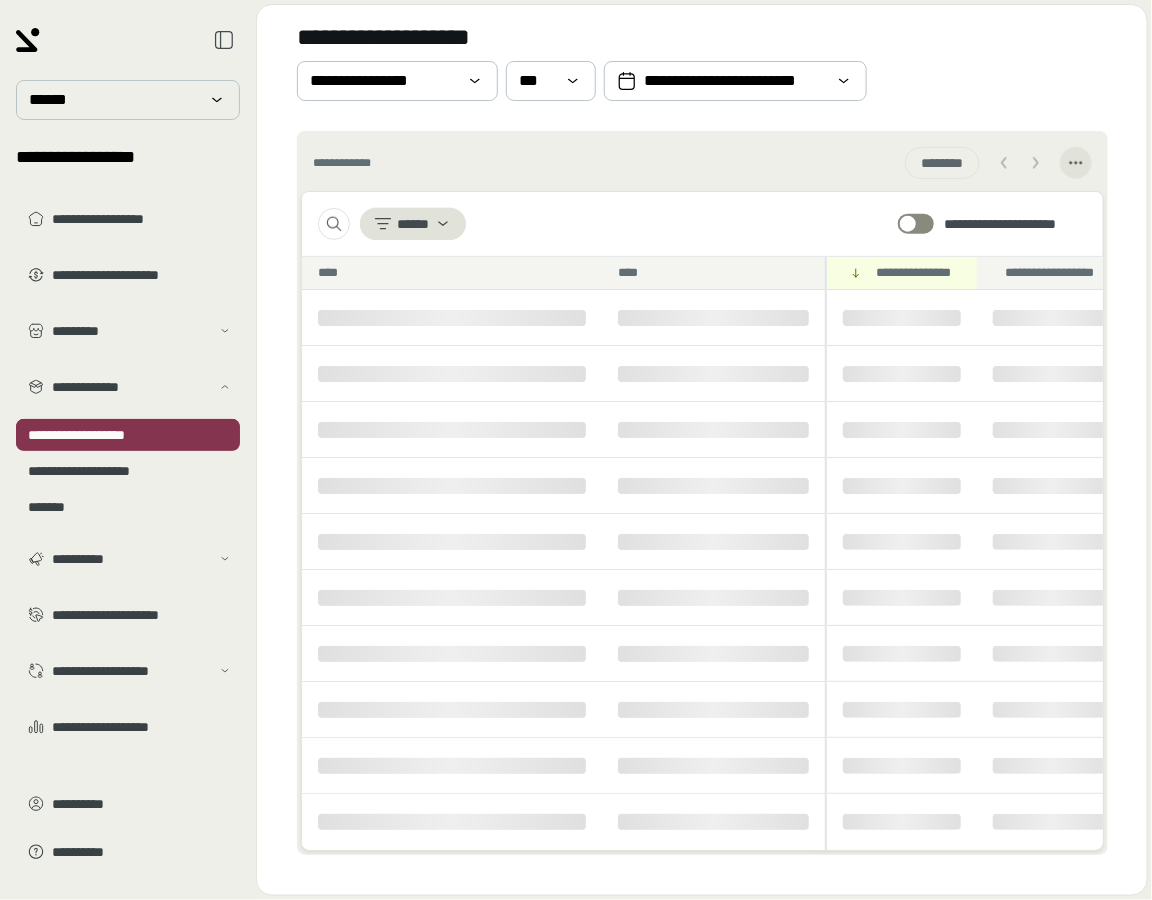 scroll, scrollTop: 0, scrollLeft: 0, axis: both 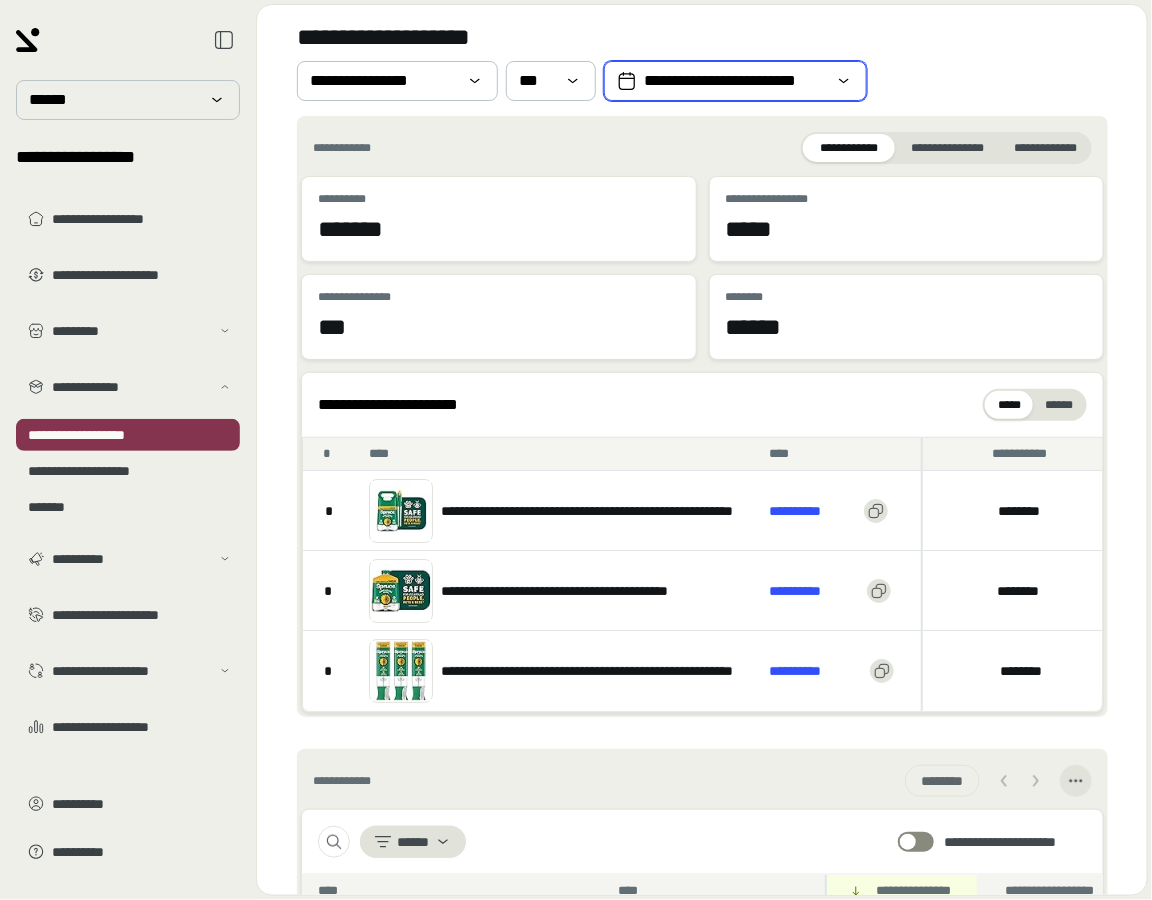 click on "**********" at bounding box center (735, 81) 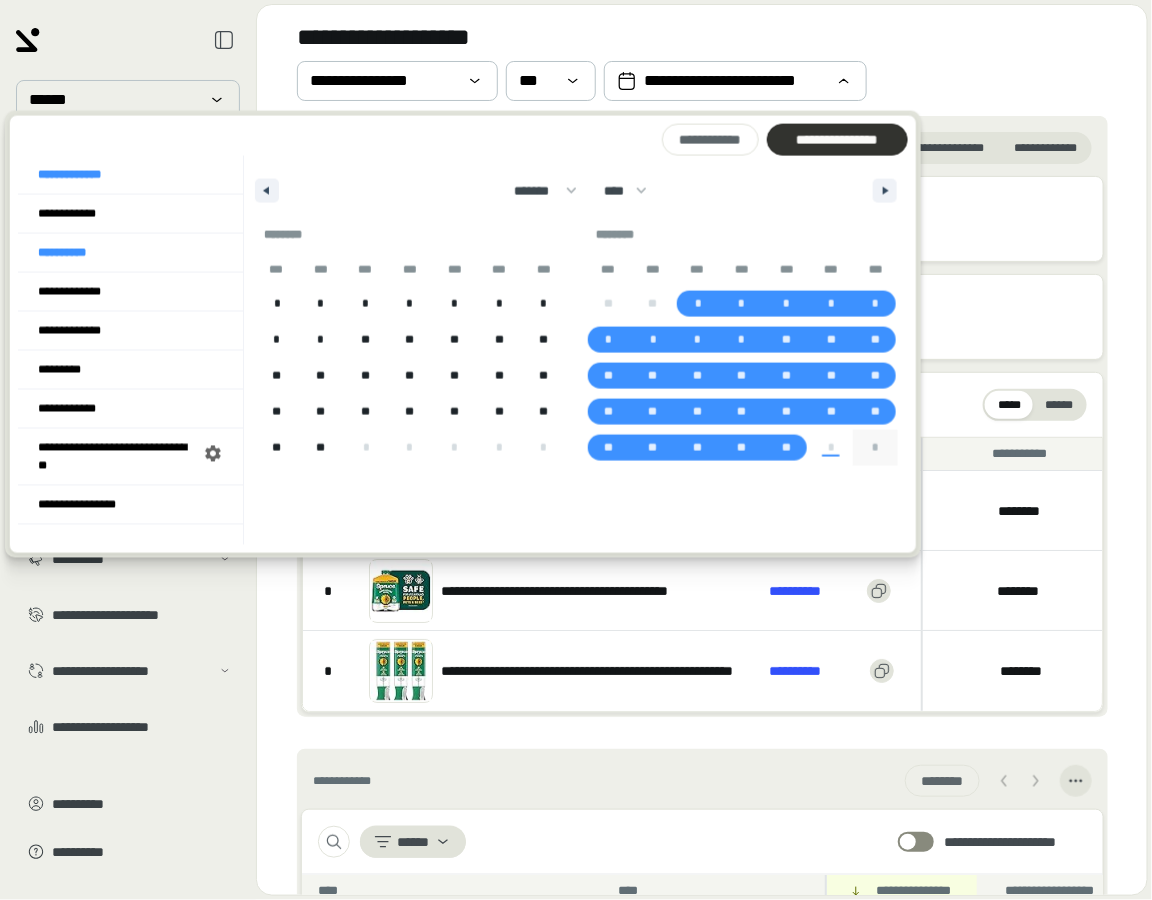 click on "**********" at bounding box center (837, 140) 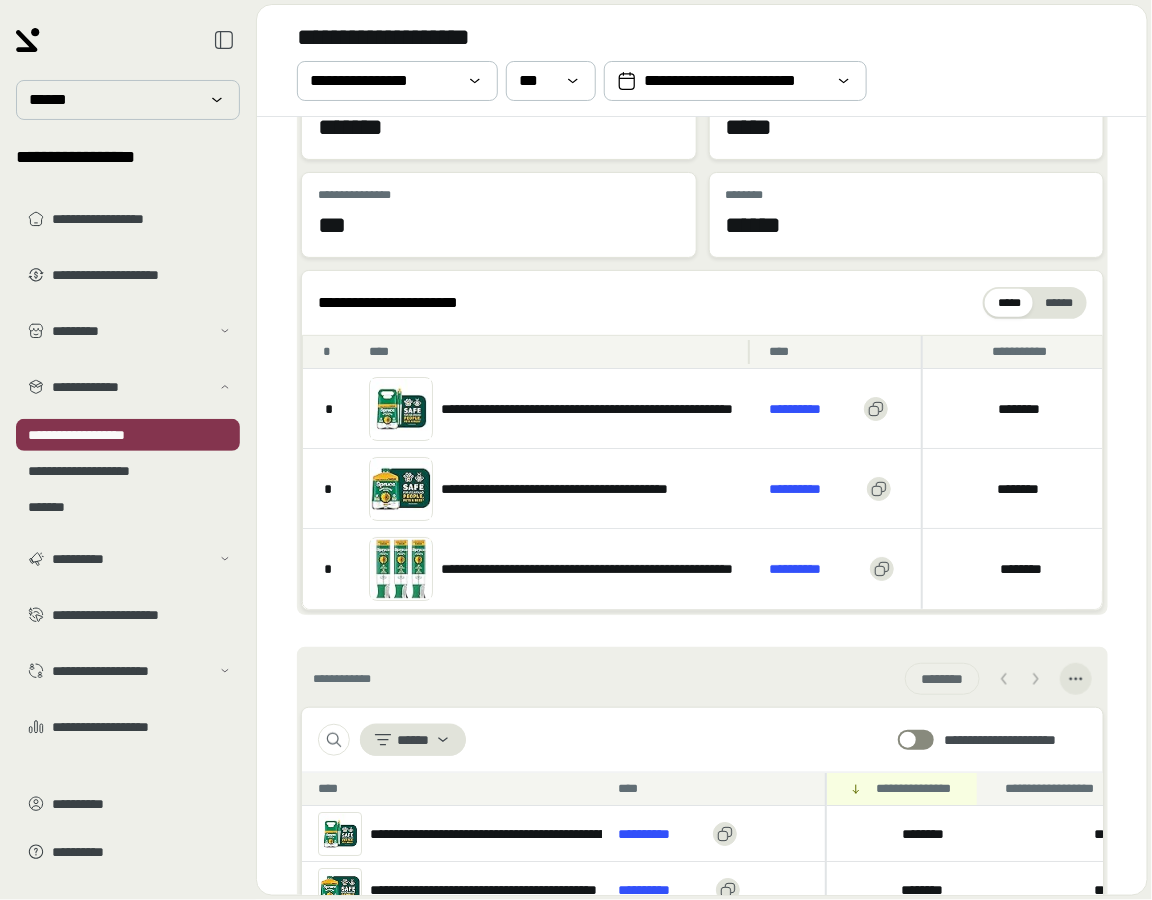 scroll, scrollTop: 221, scrollLeft: 0, axis: vertical 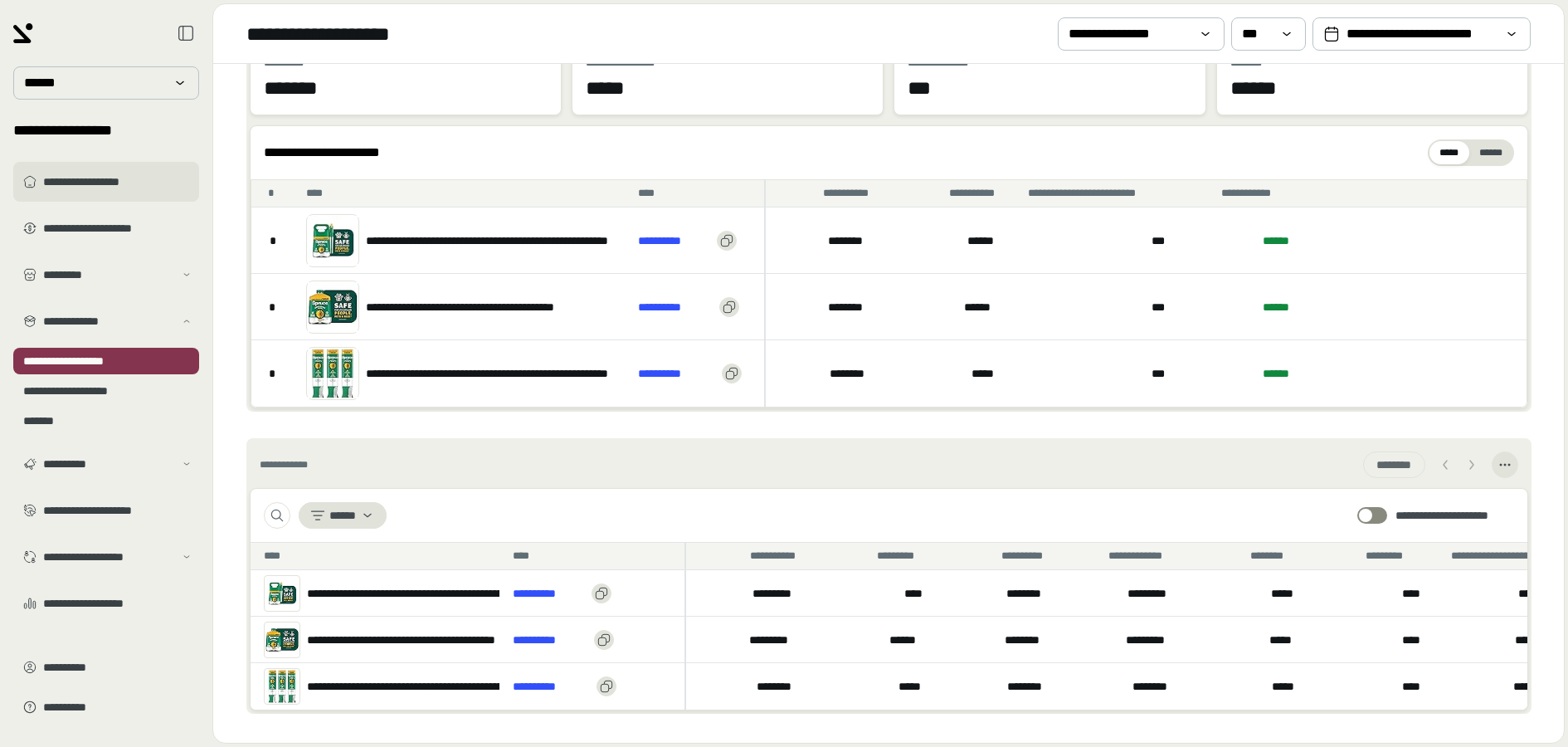 click on "**********" at bounding box center (106, 182) 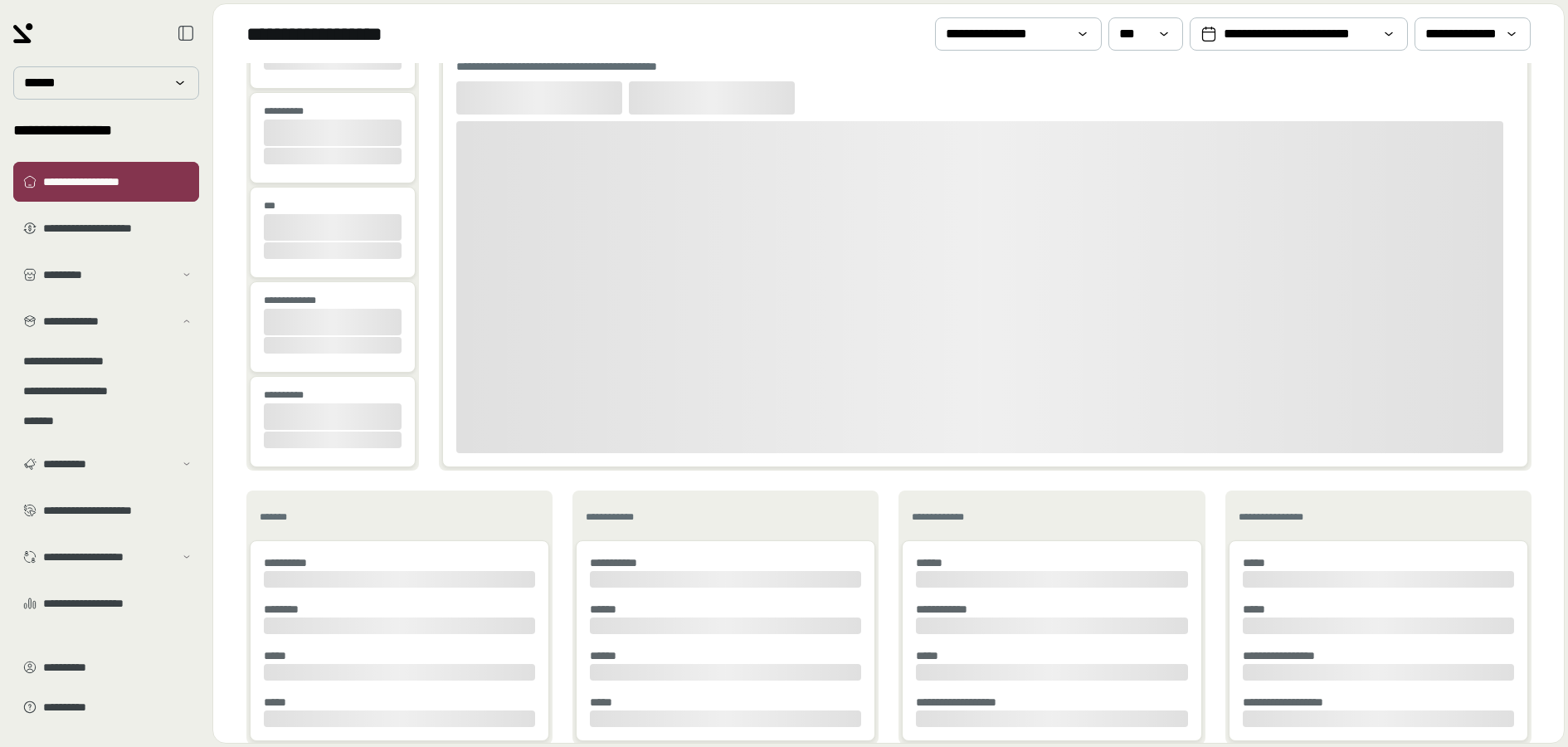 scroll, scrollTop: 0, scrollLeft: 0, axis: both 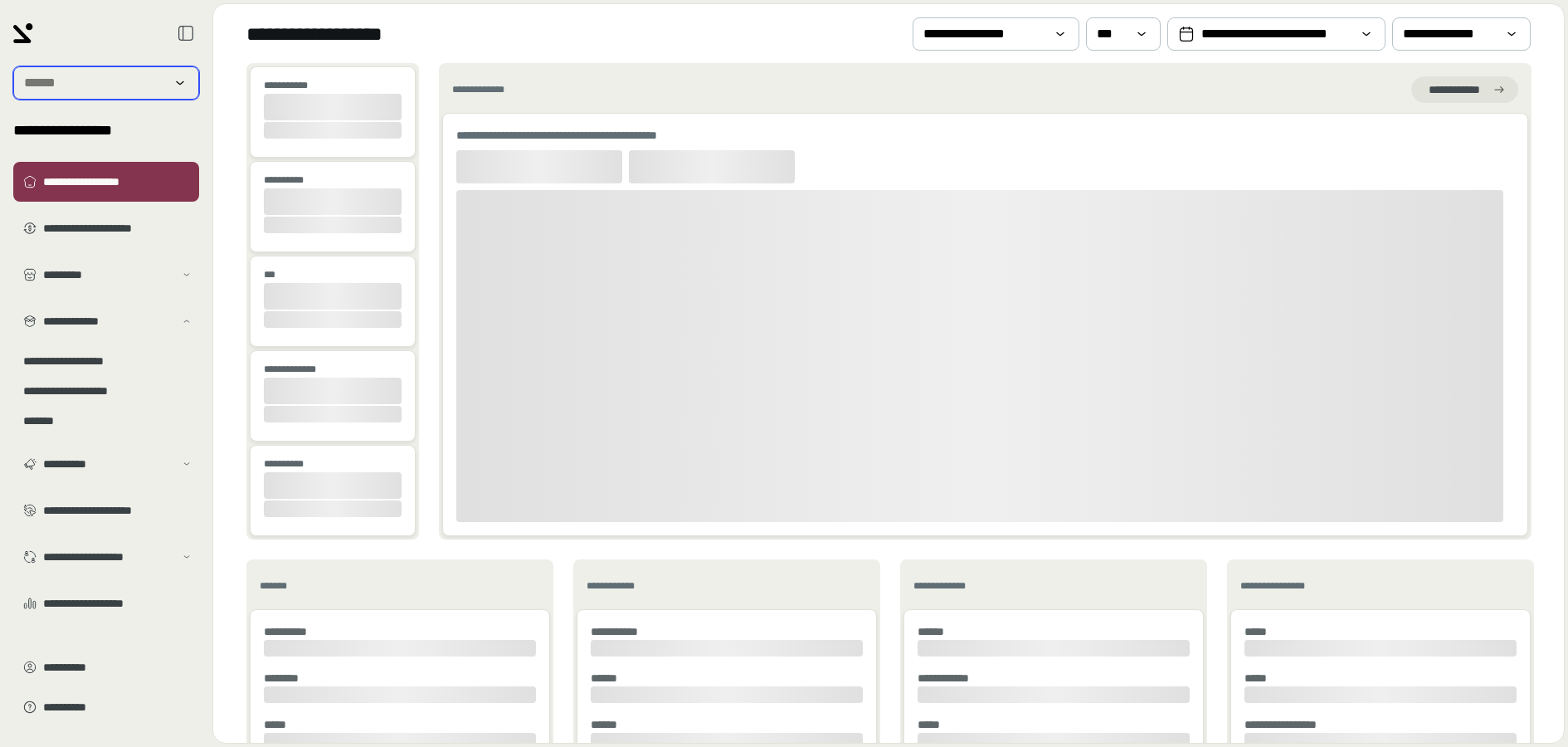click at bounding box center [95, 83] 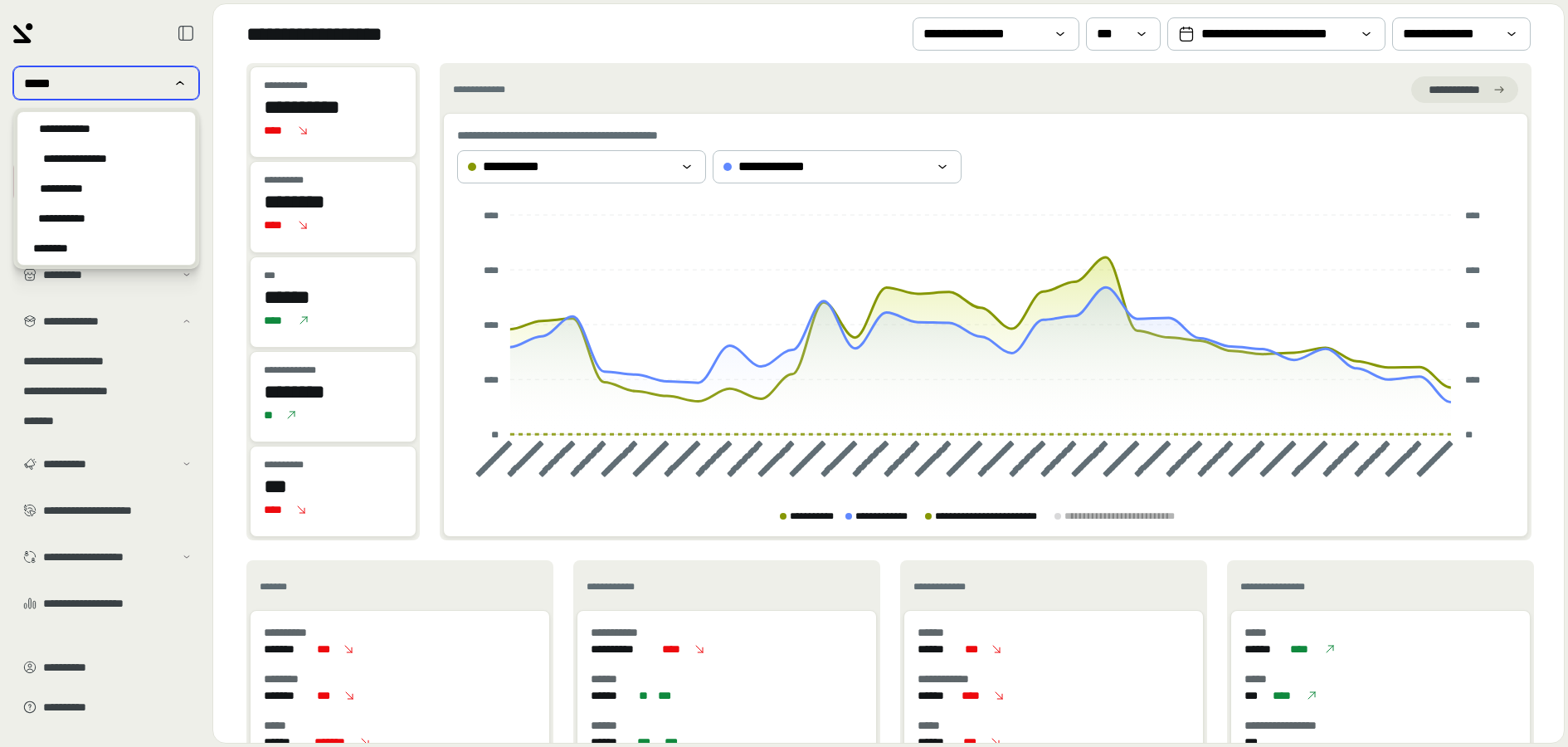 type on "*****" 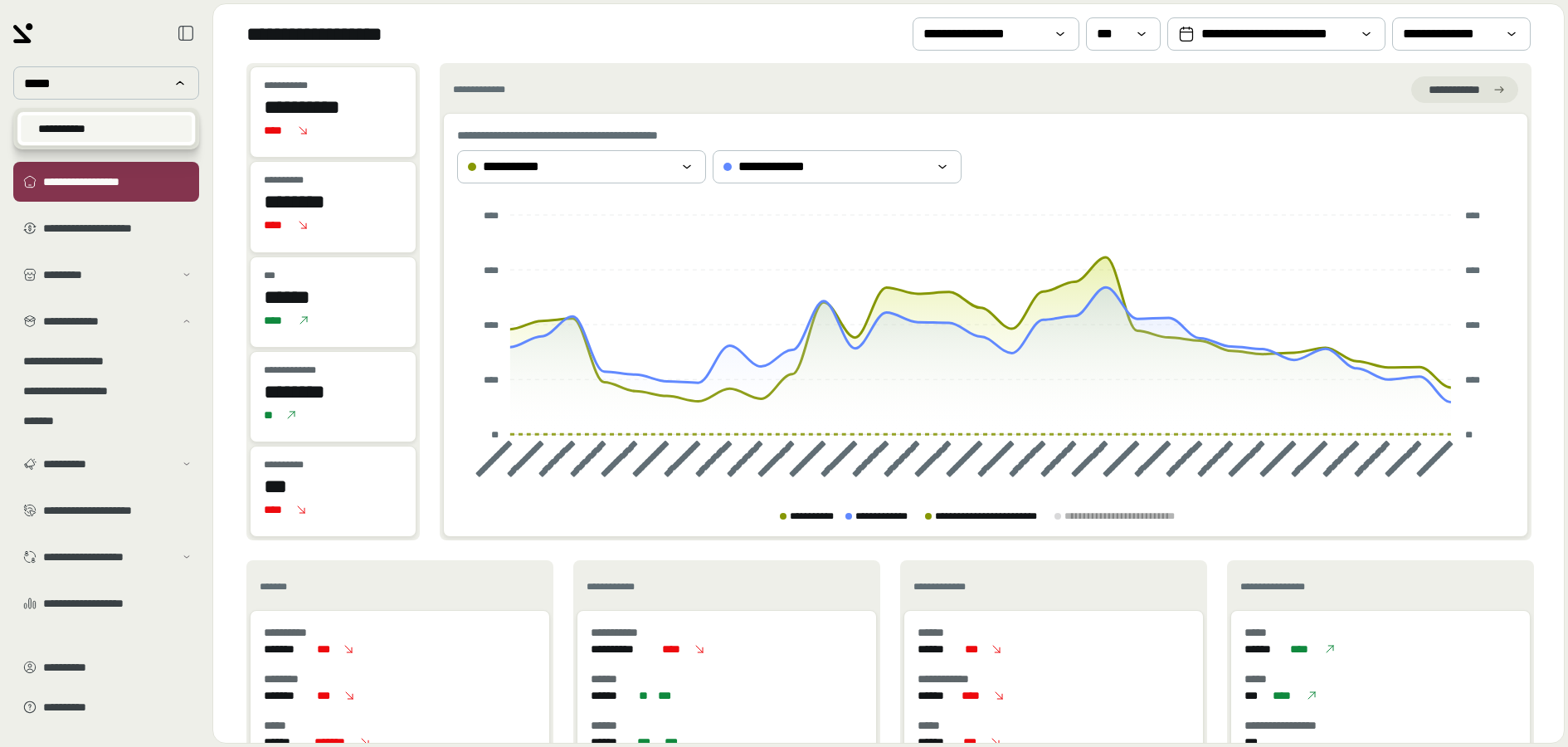 click on "**********" at bounding box center [61, 129] 